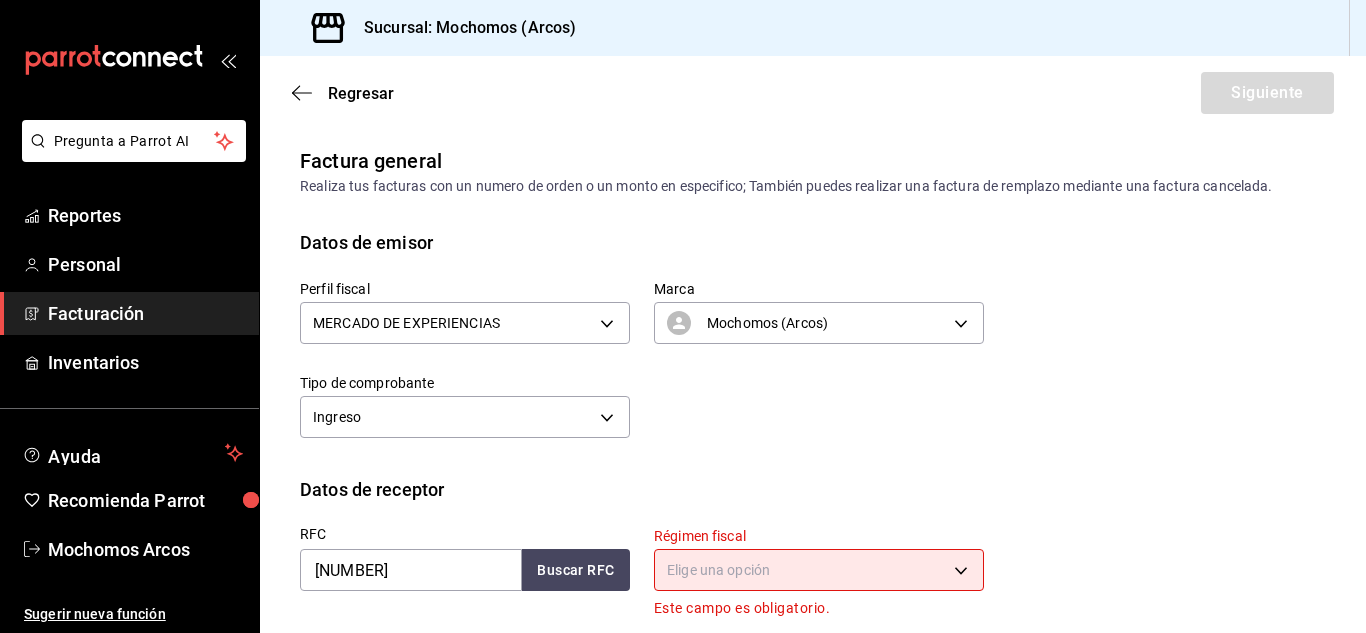 scroll, scrollTop: 0, scrollLeft: 0, axis: both 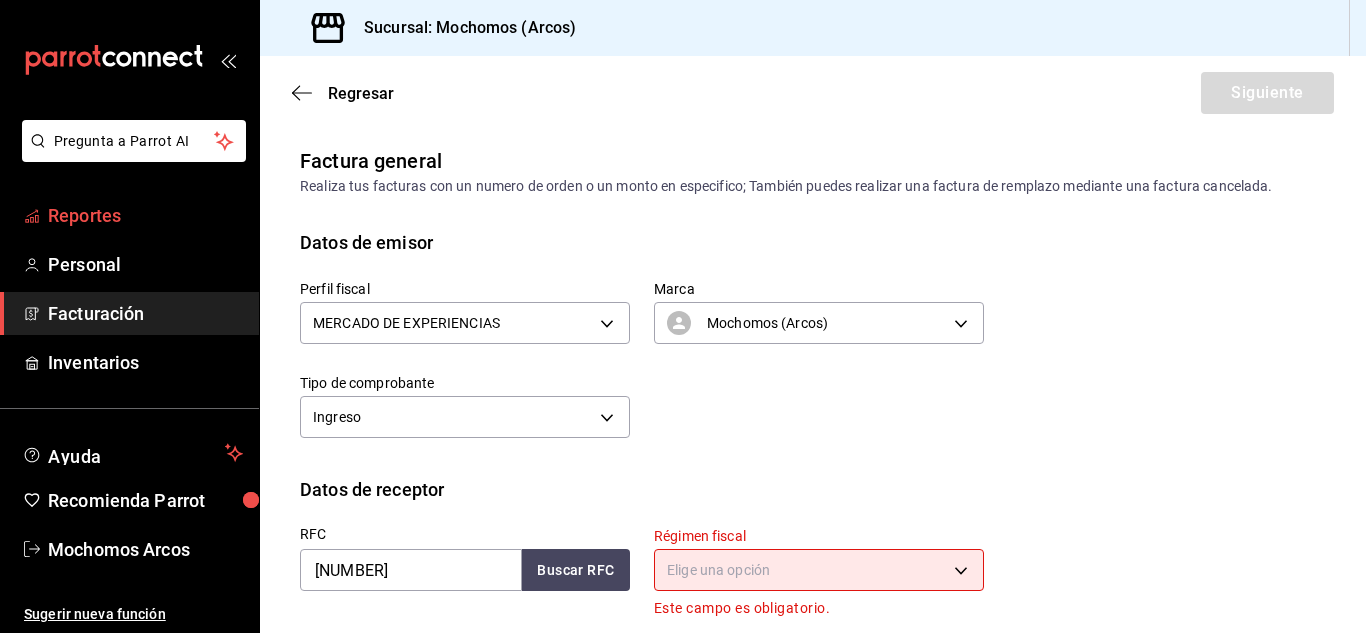 click on "Reportes" at bounding box center [145, 215] 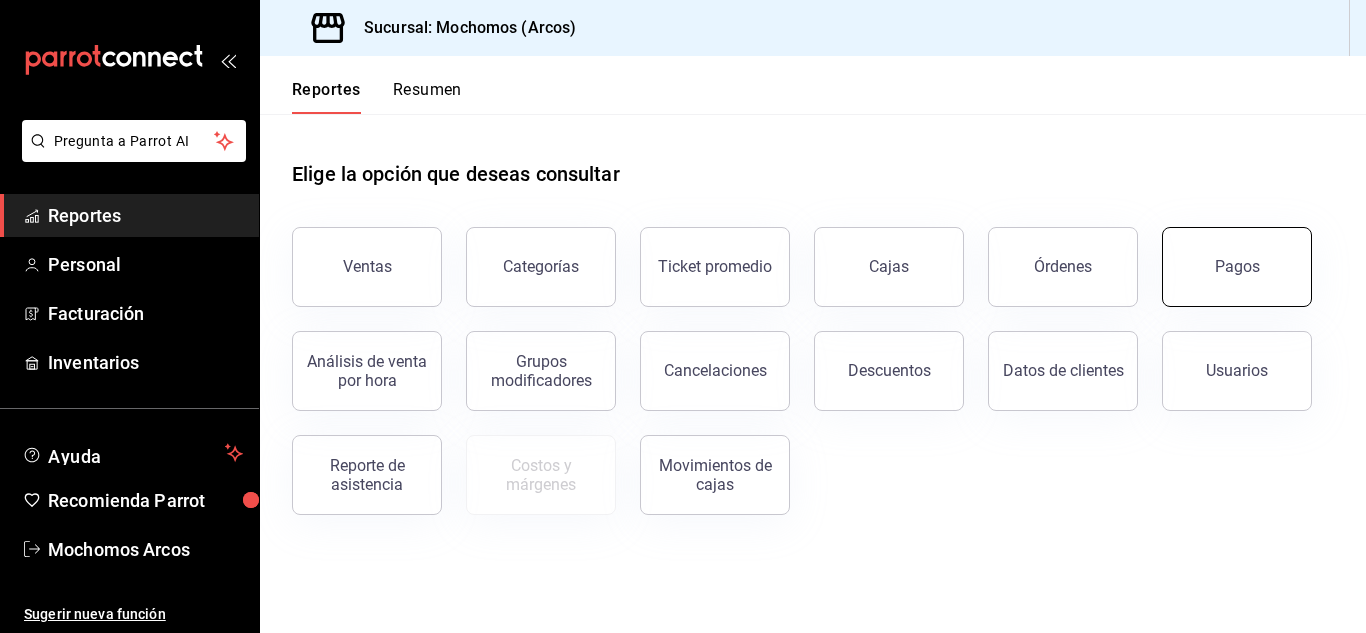 click on "Pagos" at bounding box center [1237, 267] 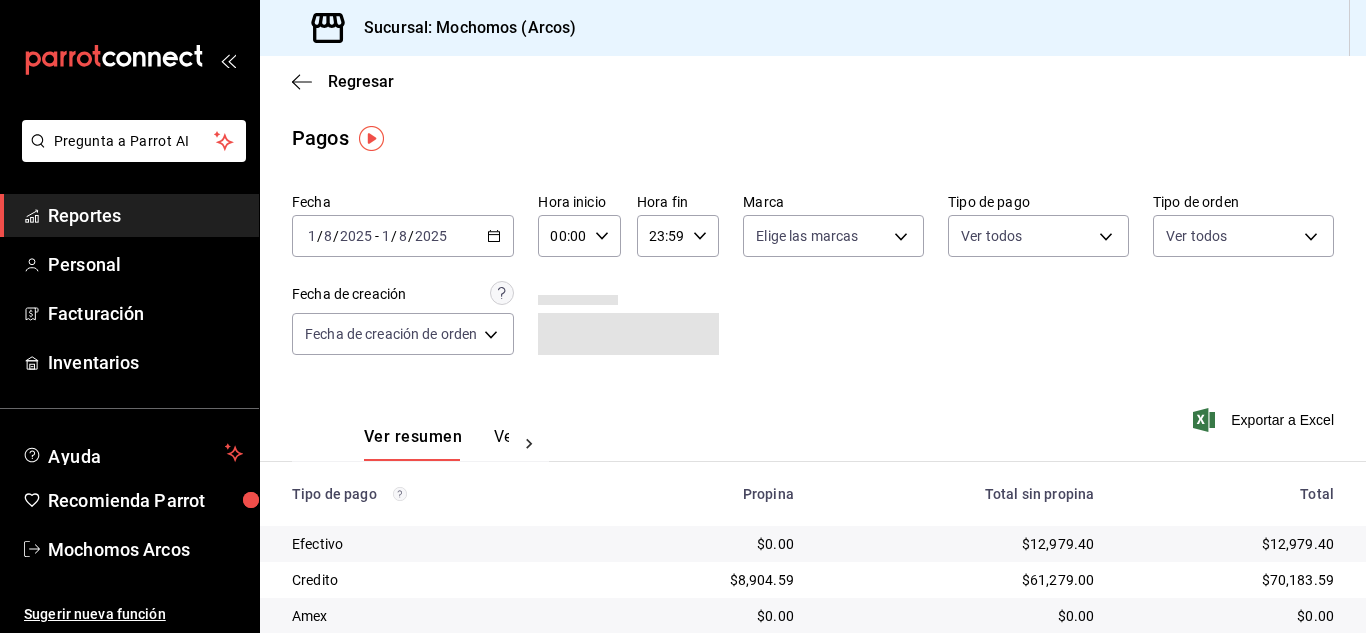 click on "00:00 Hora inicio" at bounding box center [579, 236] 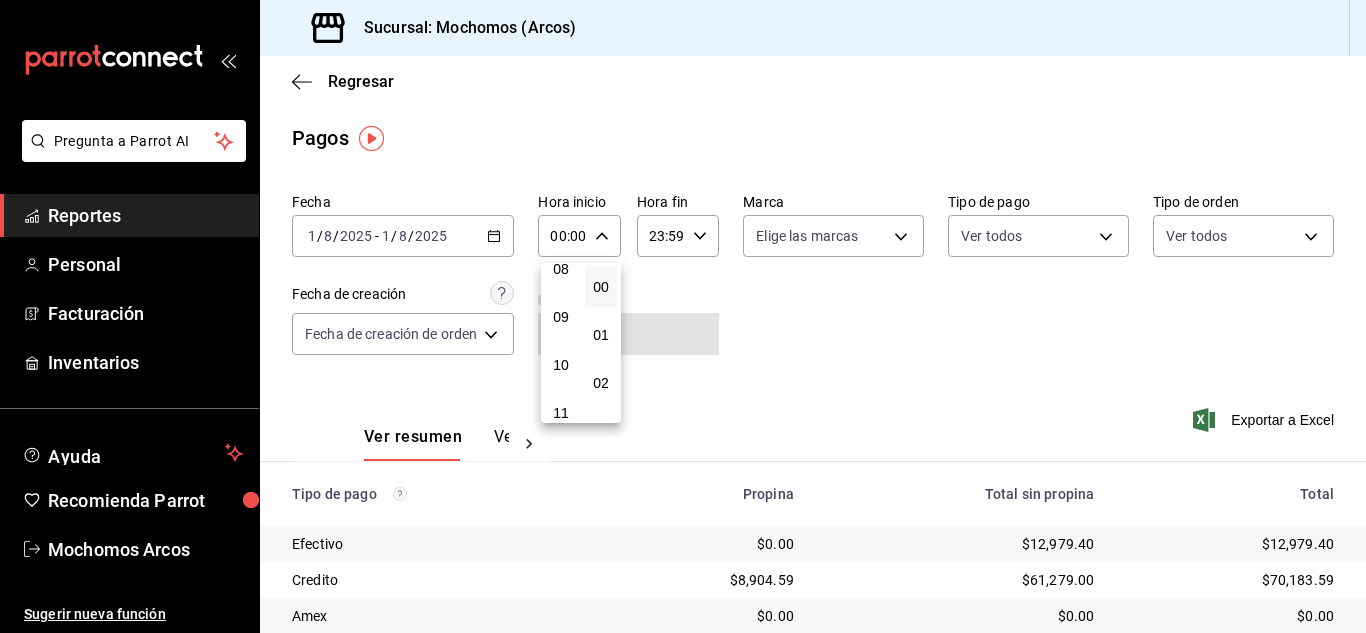 scroll, scrollTop: 500, scrollLeft: 0, axis: vertical 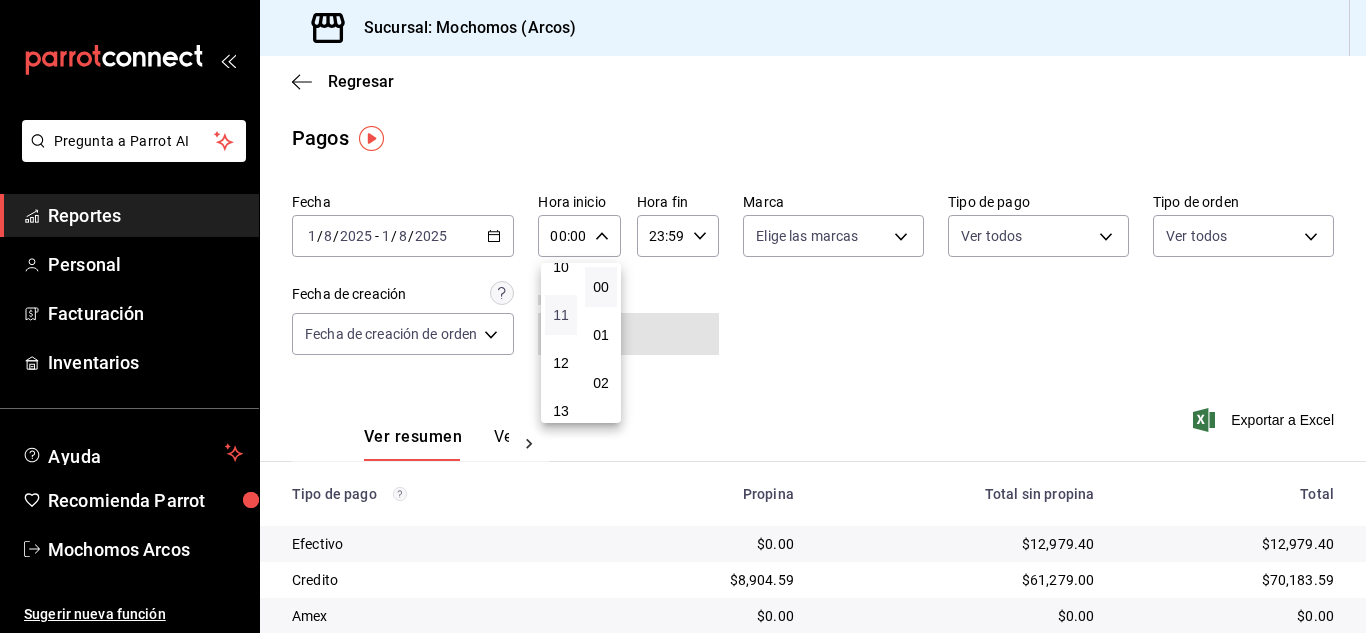 click on "11" at bounding box center [561, 315] 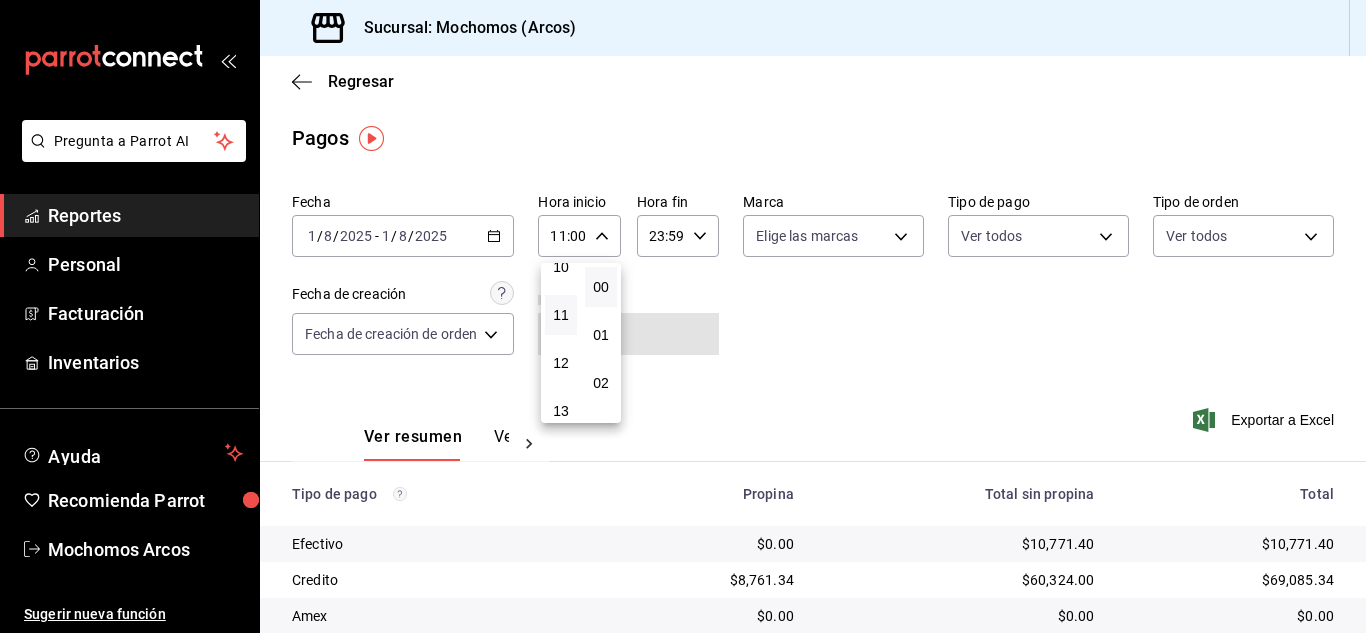 click at bounding box center (683, 316) 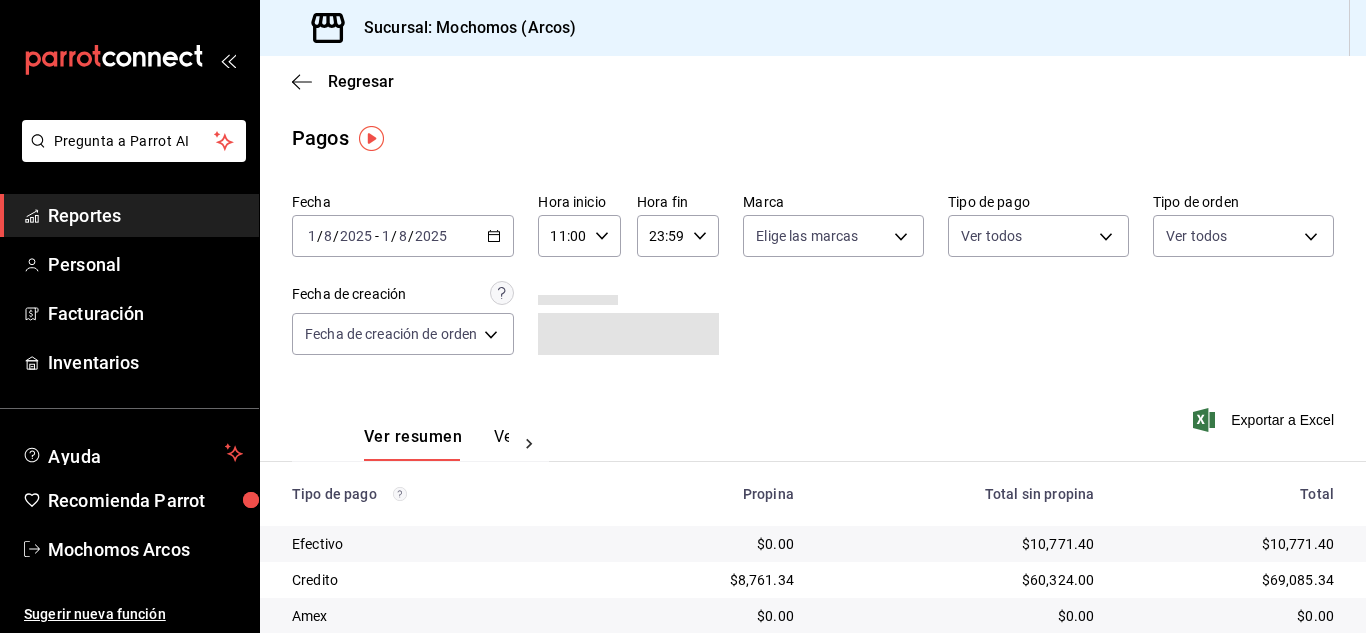 click on "$10,771.40" at bounding box center [1230, 544] 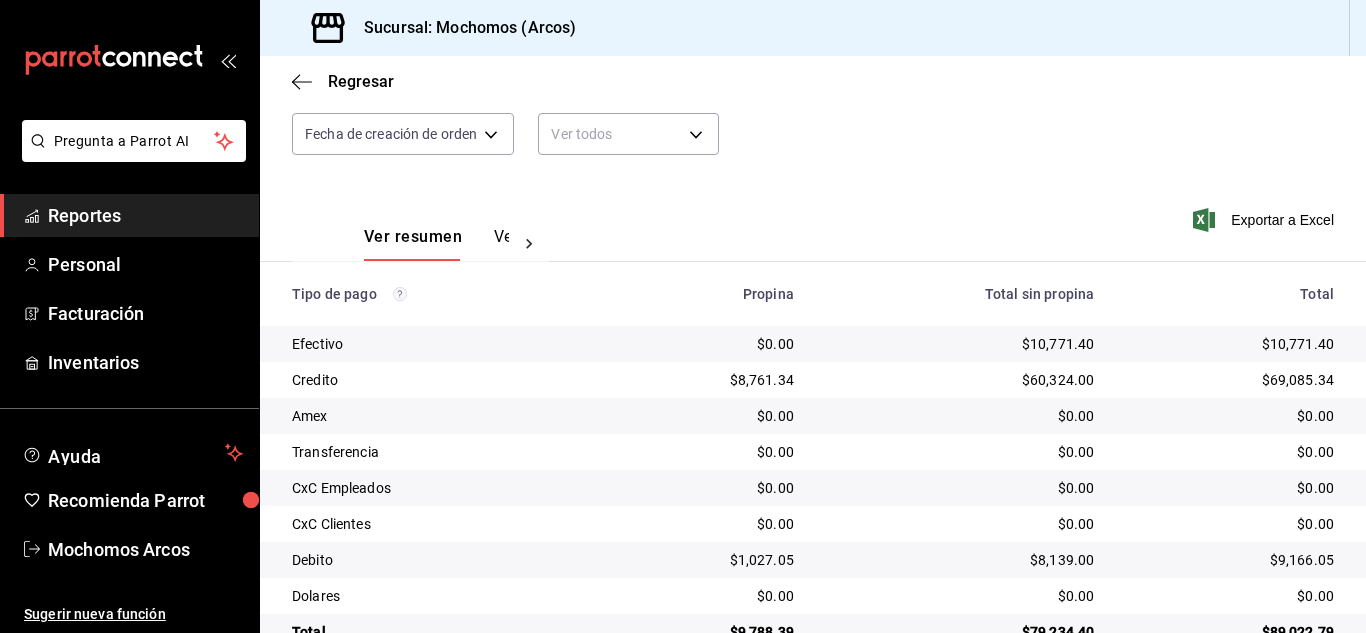 scroll, scrollTop: 100, scrollLeft: 0, axis: vertical 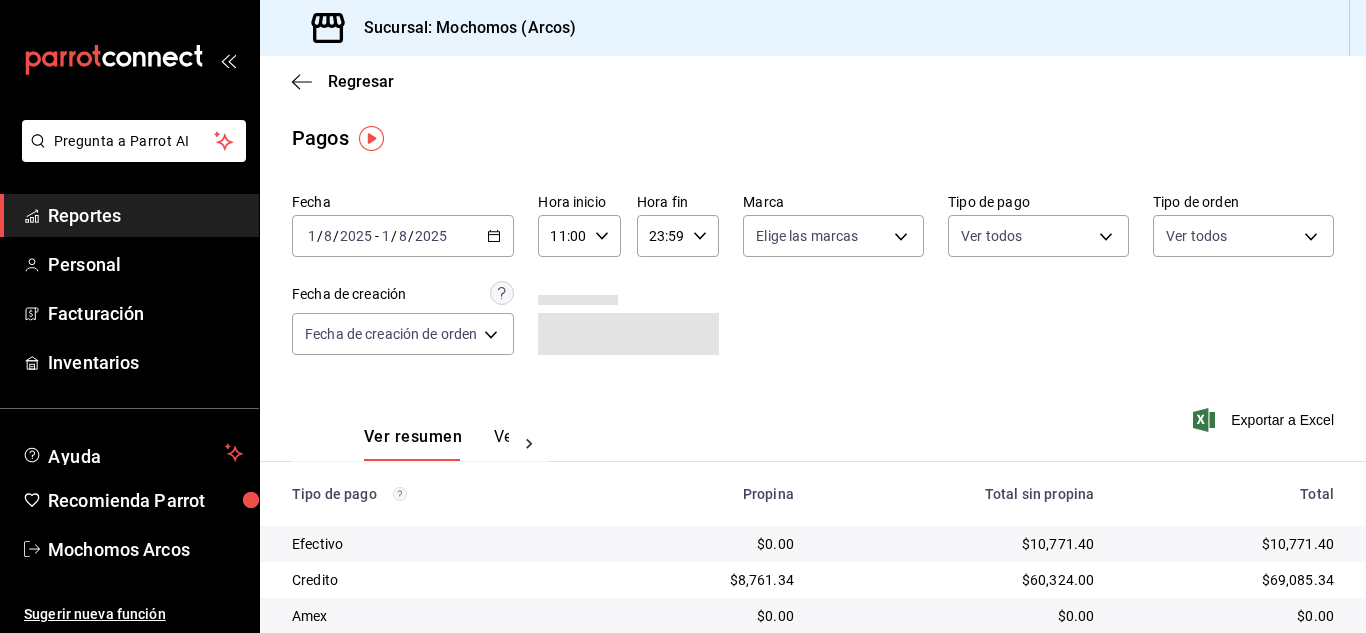 click 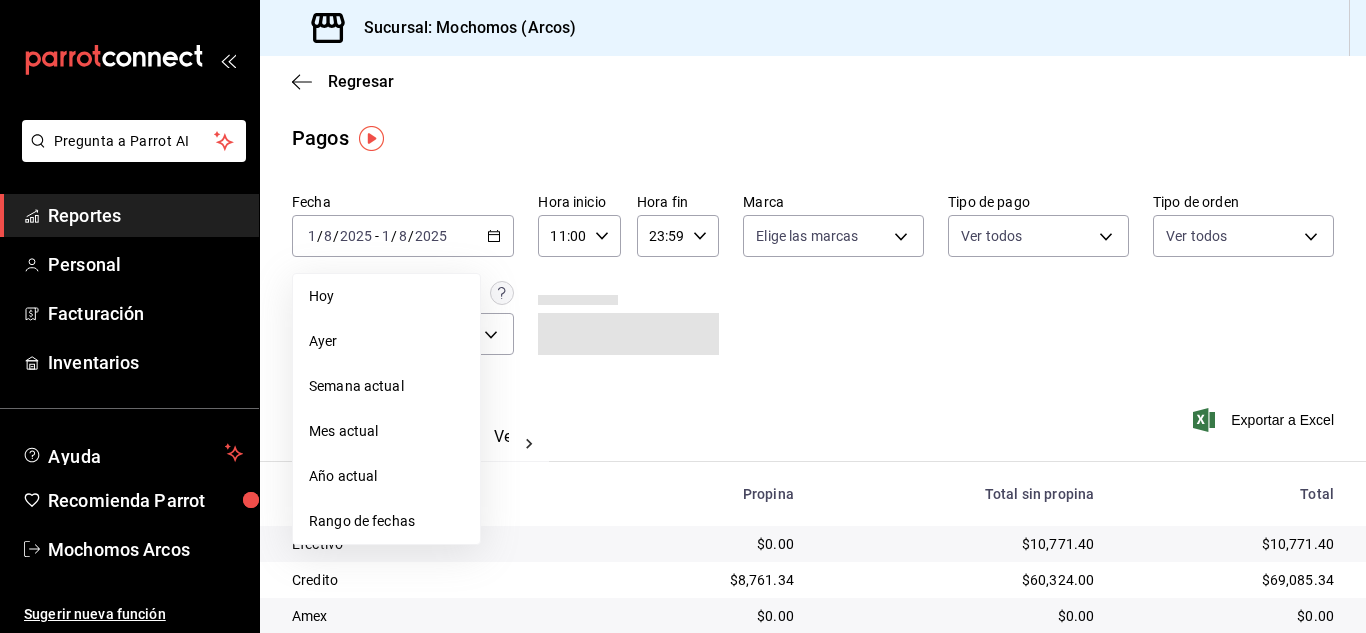 click 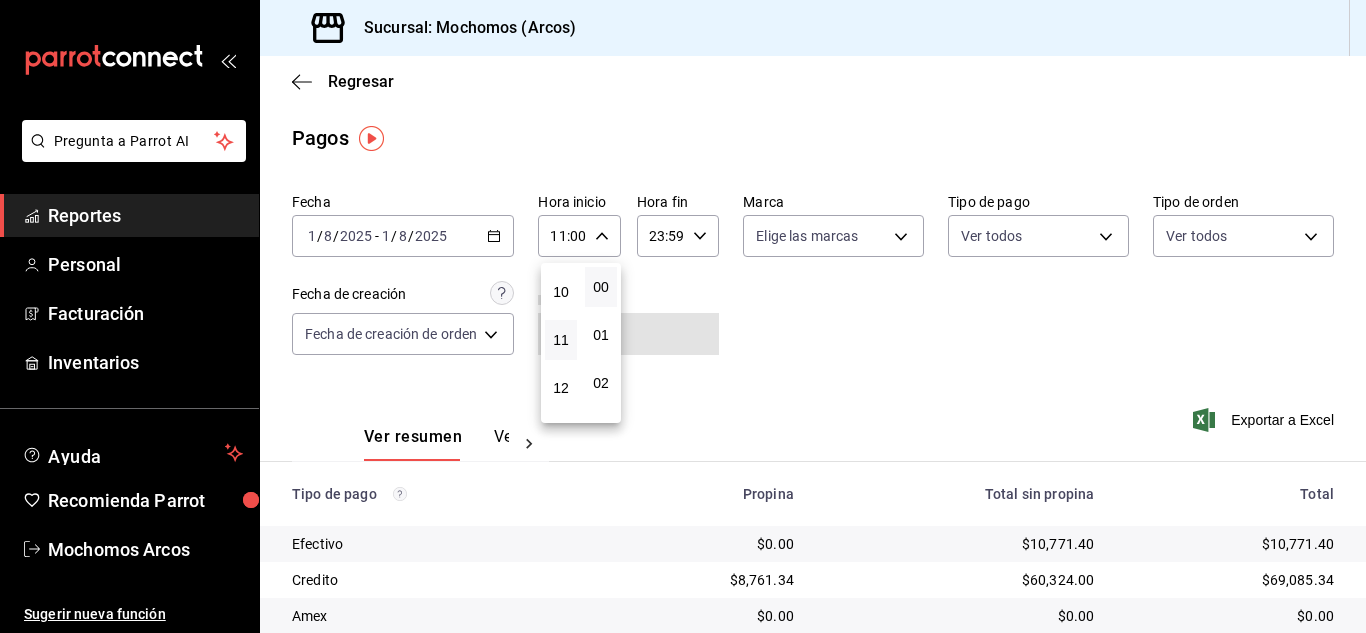 scroll, scrollTop: 428, scrollLeft: 0, axis: vertical 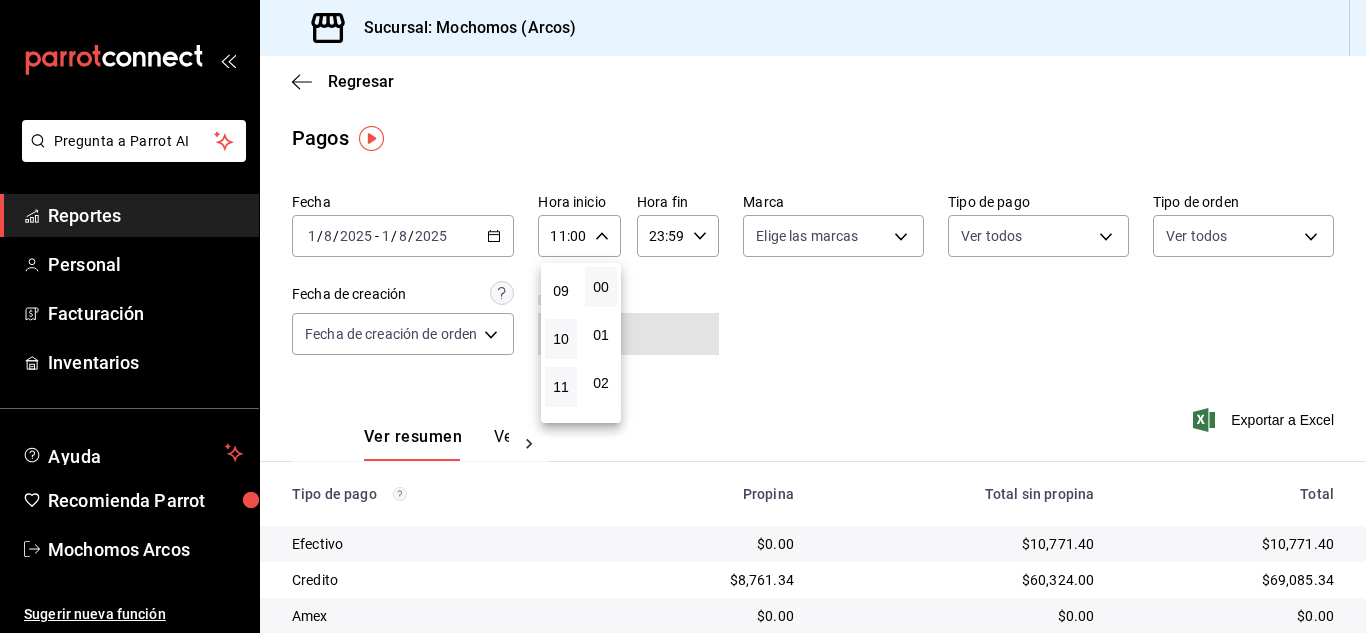 click on "10" at bounding box center (561, 339) 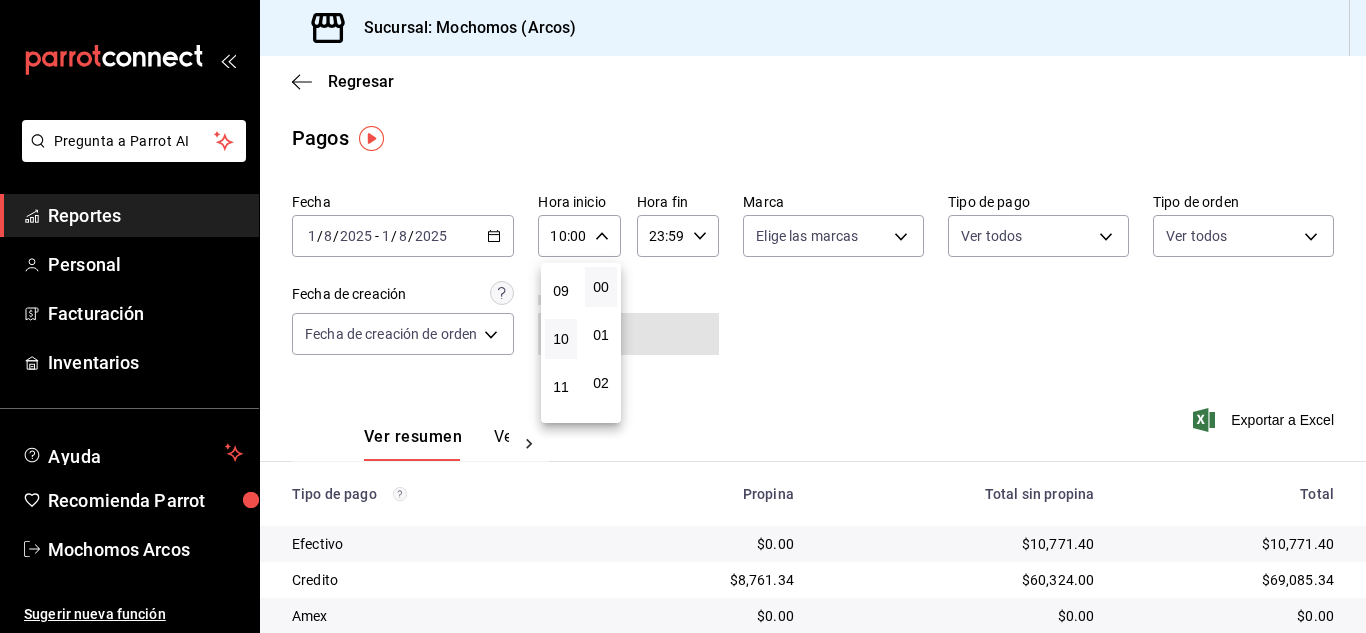 click at bounding box center (683, 316) 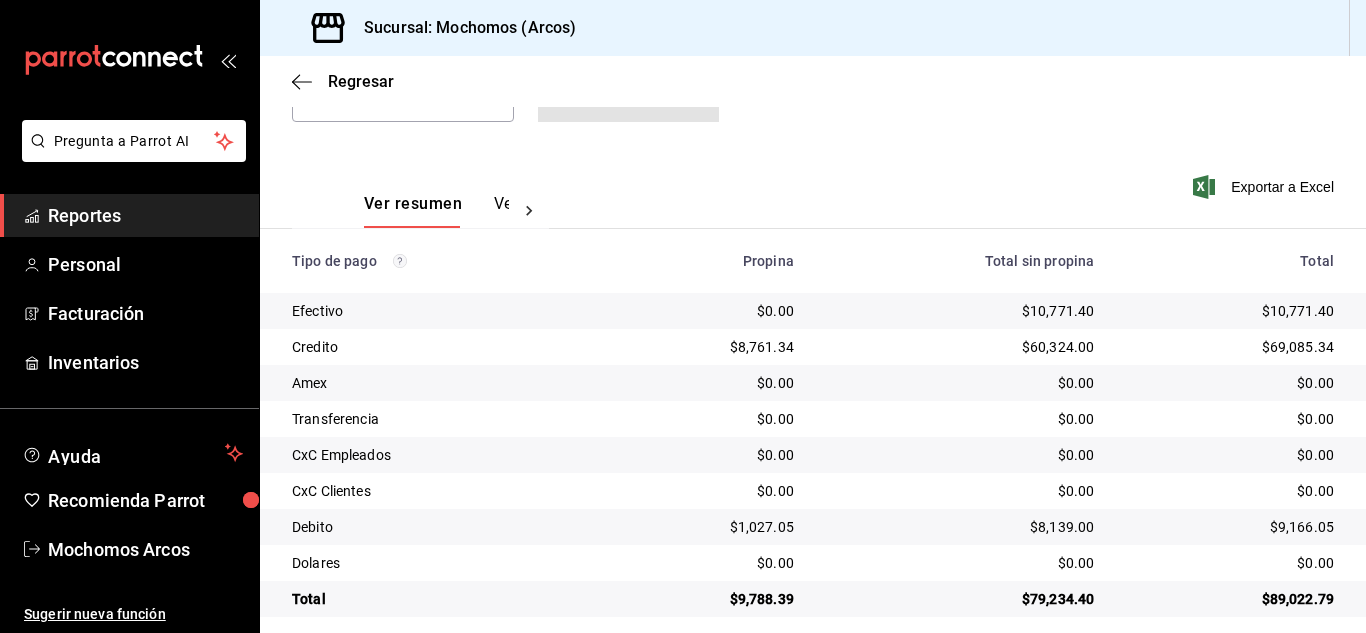 scroll, scrollTop: 250, scrollLeft: 0, axis: vertical 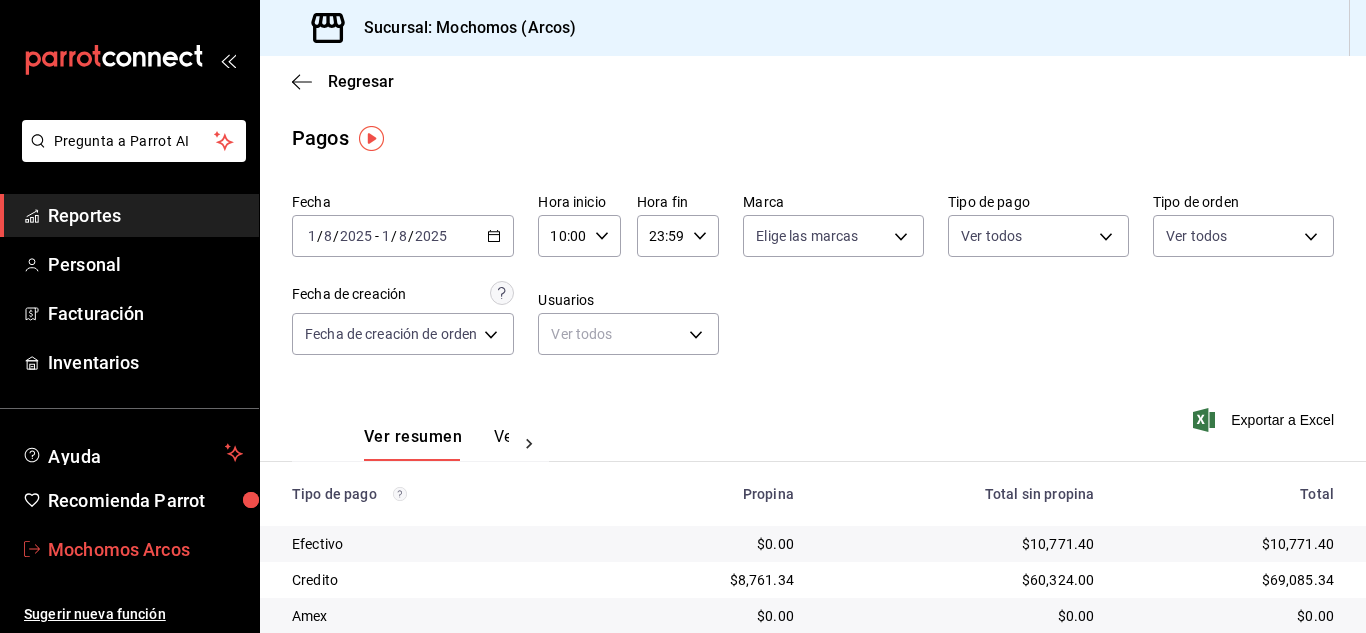 click on "Mochomos Arcos" at bounding box center [145, 549] 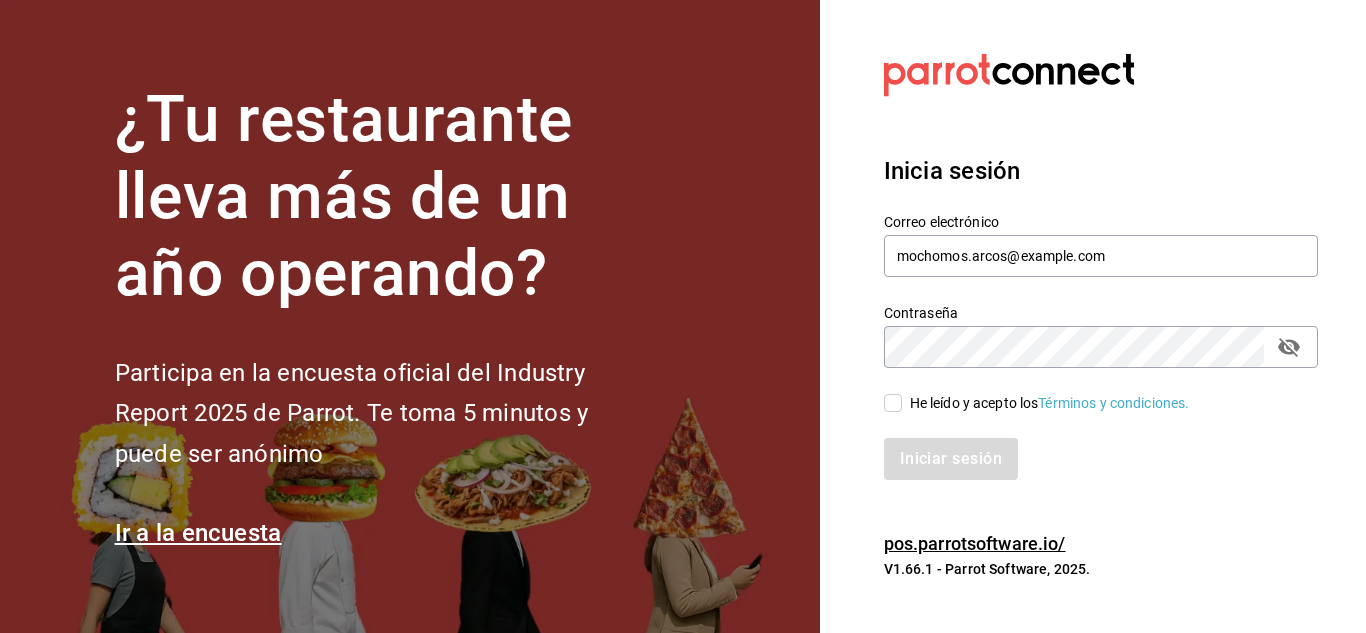 click on "He leído y acepto los  Términos y condiciones." at bounding box center (1046, 403) 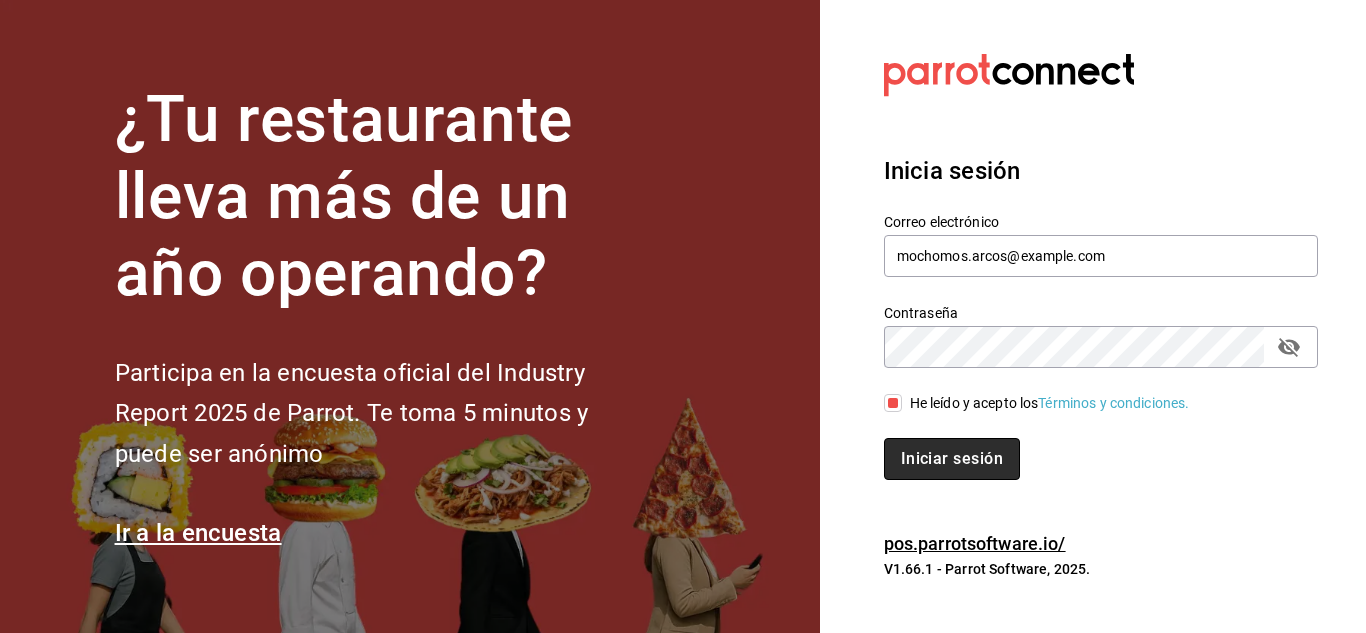 click on "Iniciar sesión" at bounding box center (952, 459) 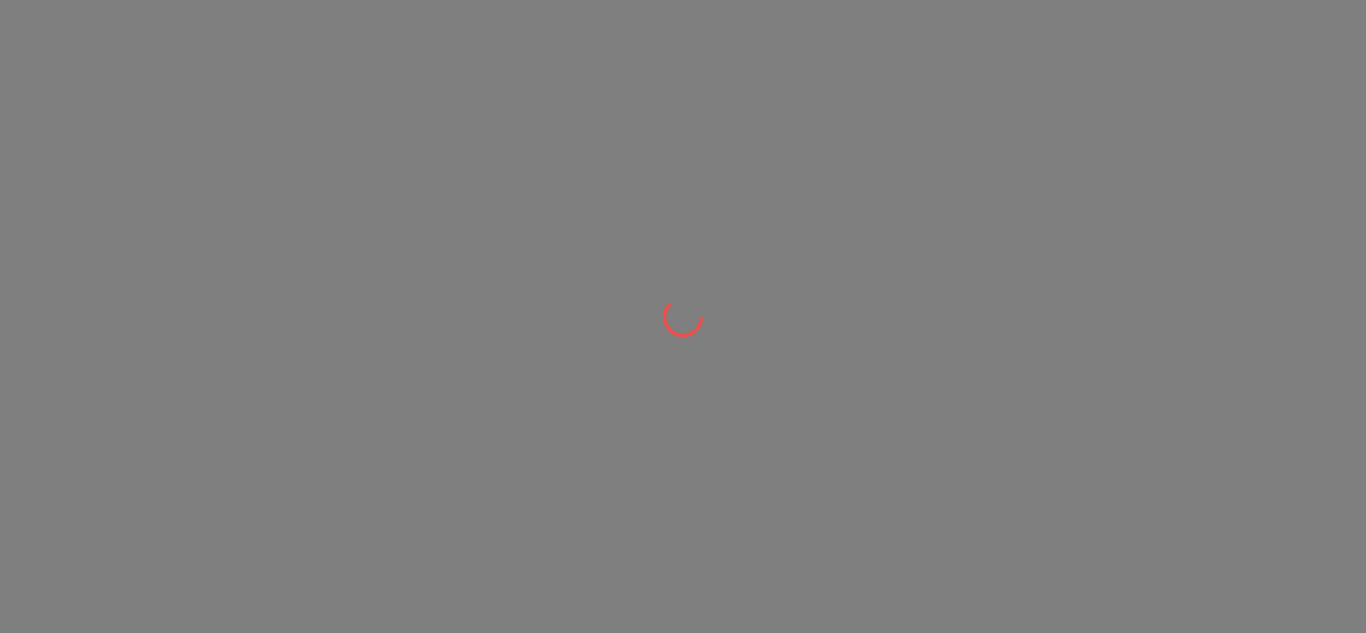scroll, scrollTop: 0, scrollLeft: 0, axis: both 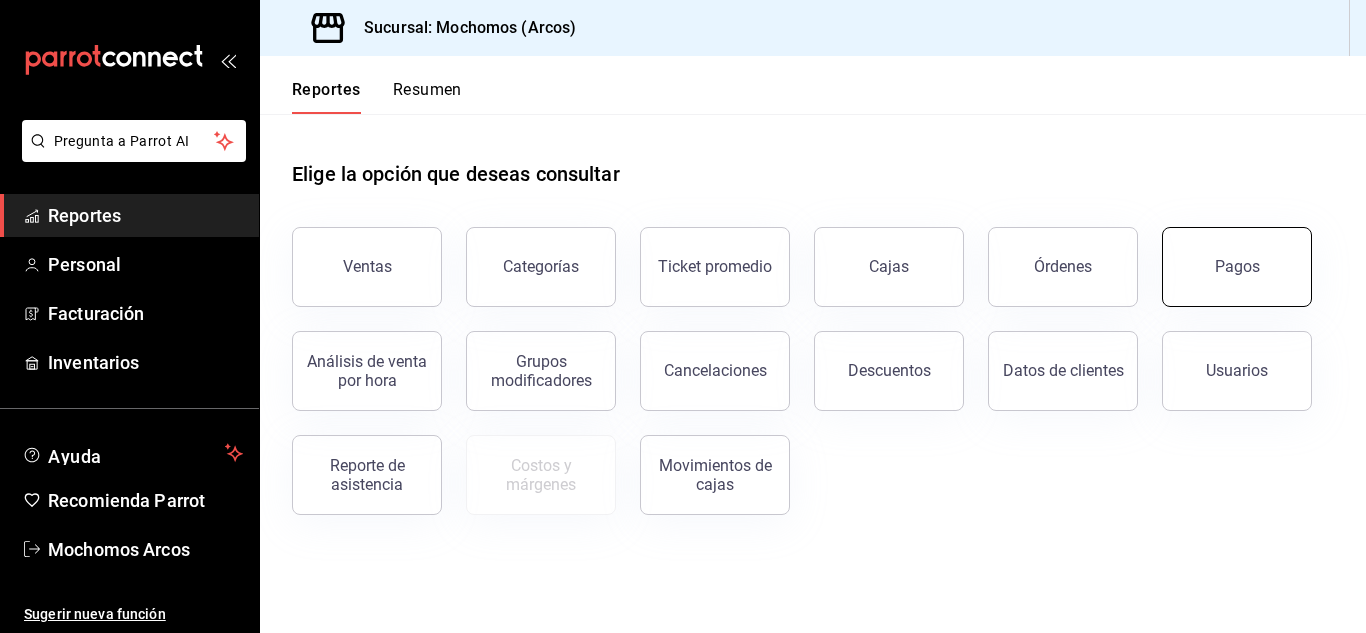click on "Pagos" at bounding box center [1237, 266] 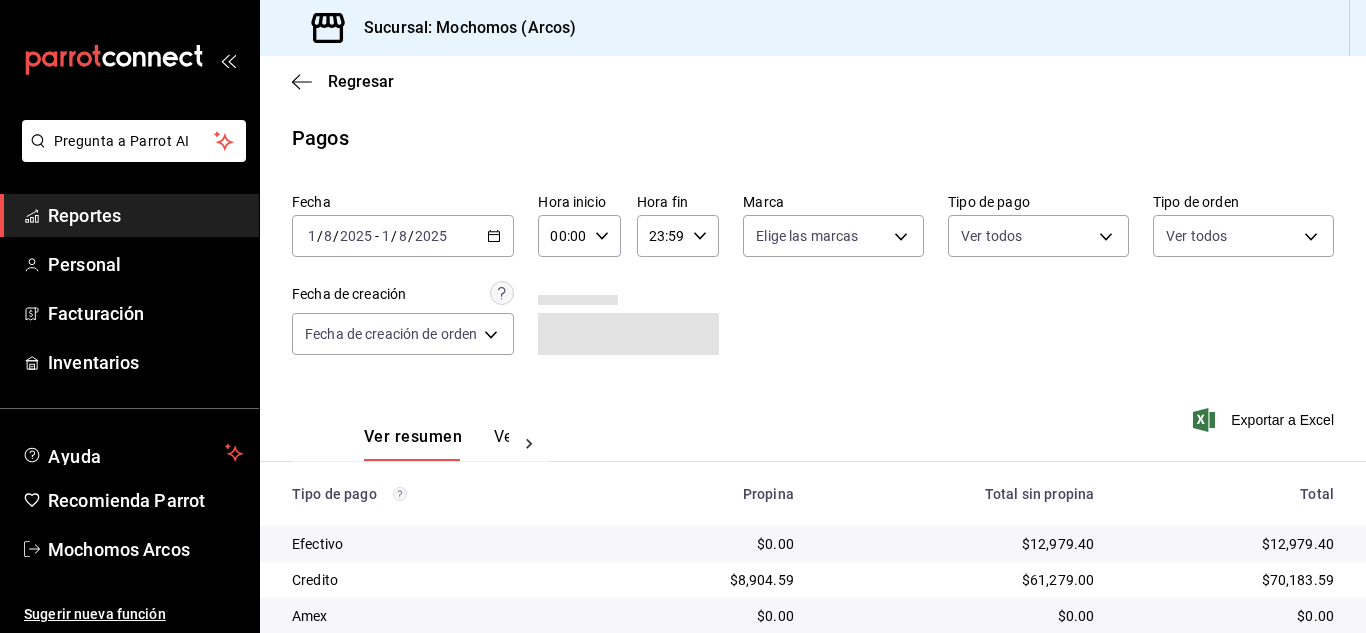 click 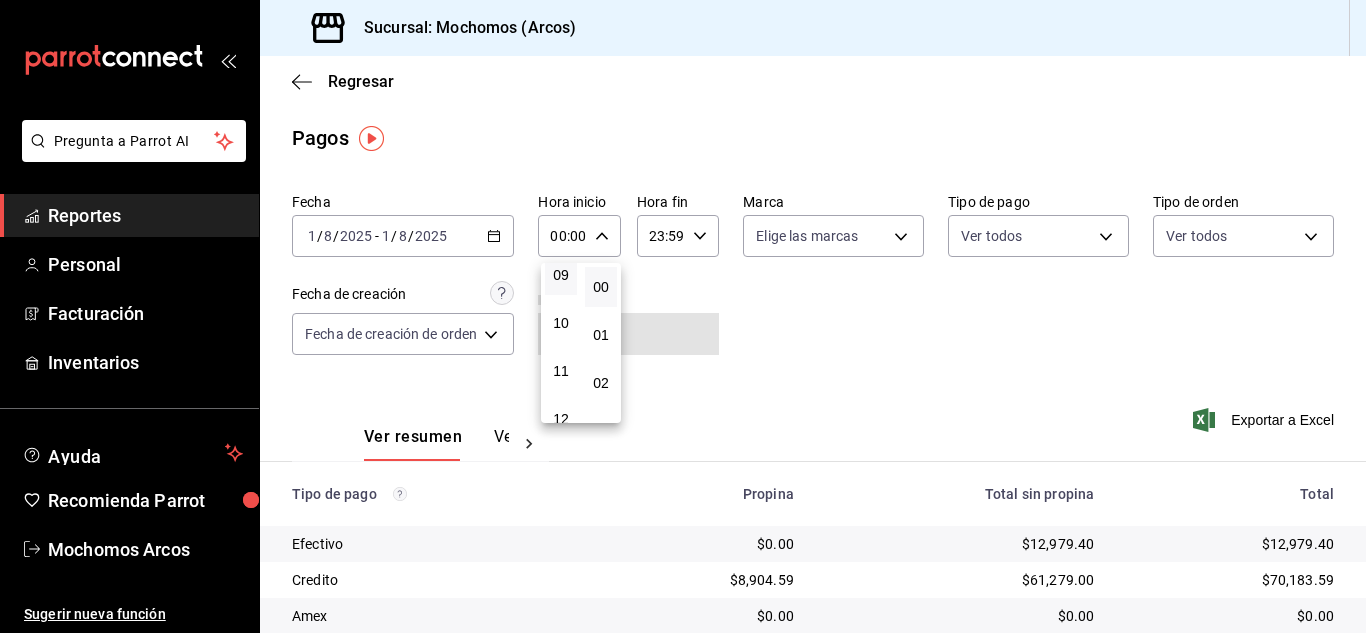 scroll, scrollTop: 500, scrollLeft: 0, axis: vertical 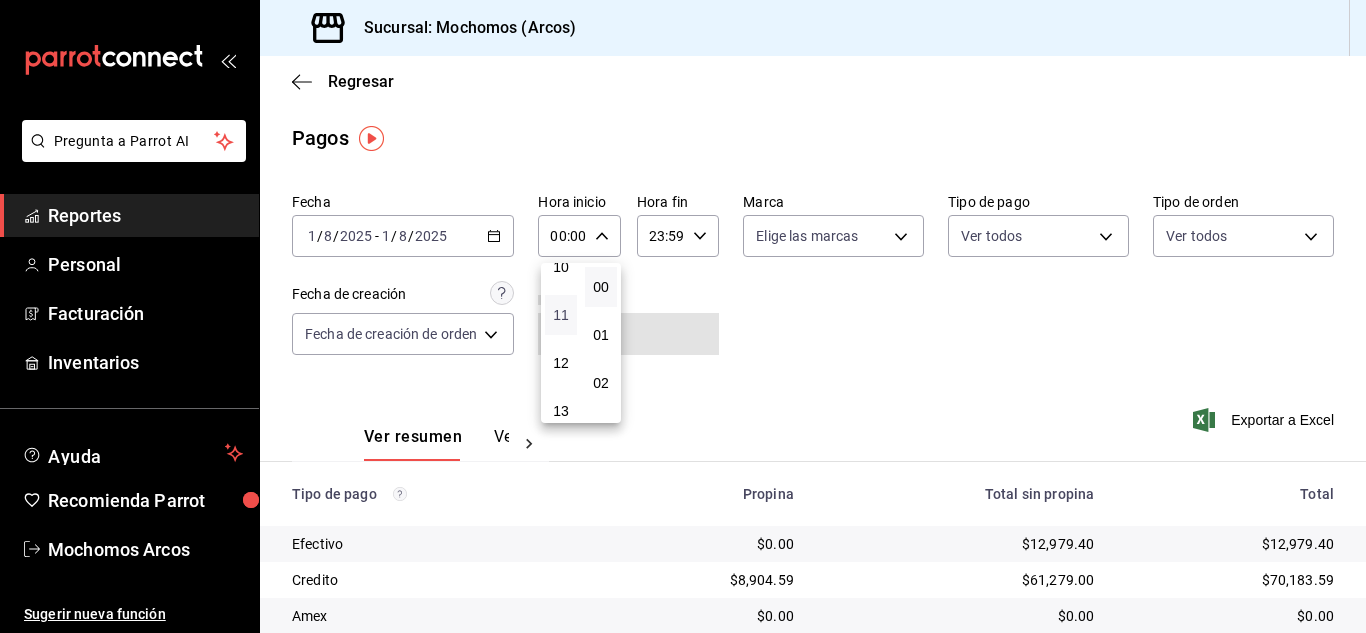 click on "11" at bounding box center [561, 315] 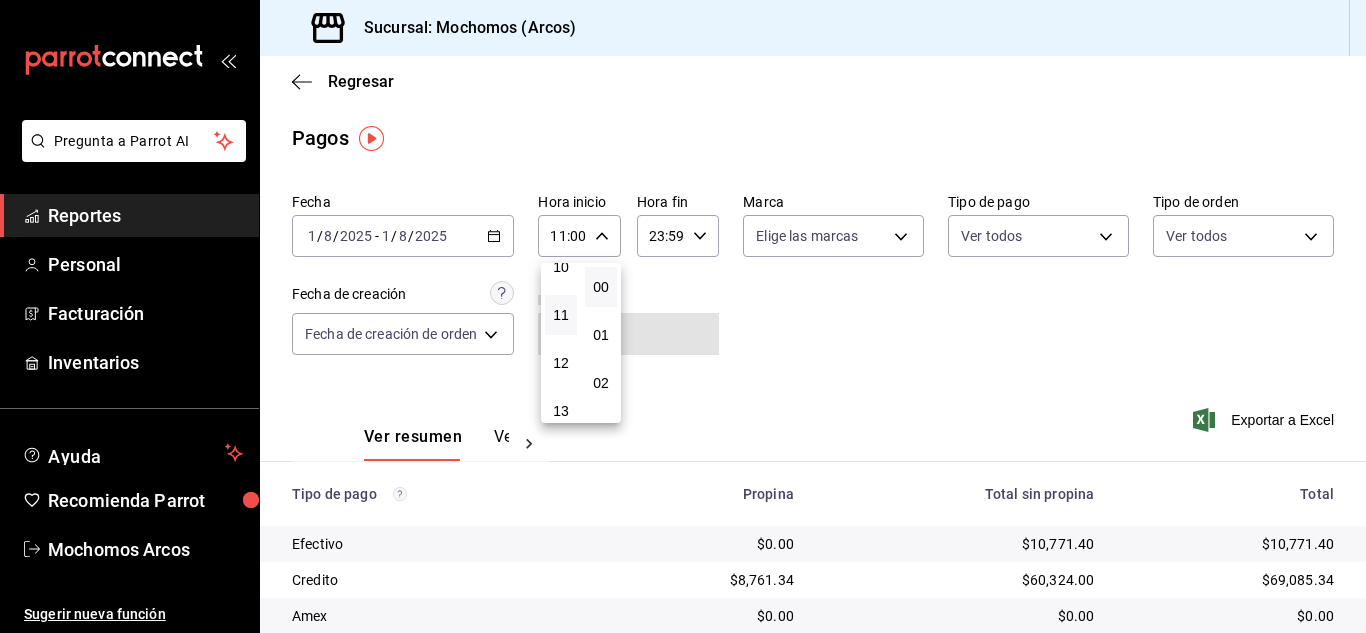 click at bounding box center [683, 316] 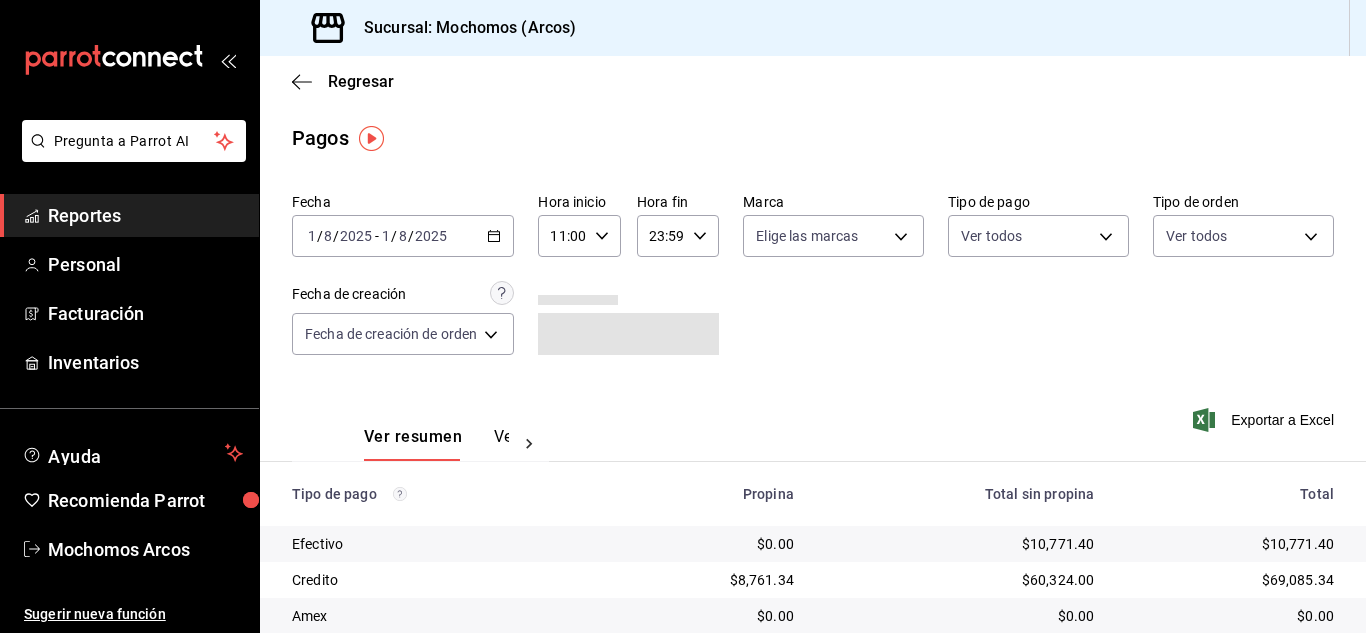 click on "11:00 Hora inicio" at bounding box center (579, 236) 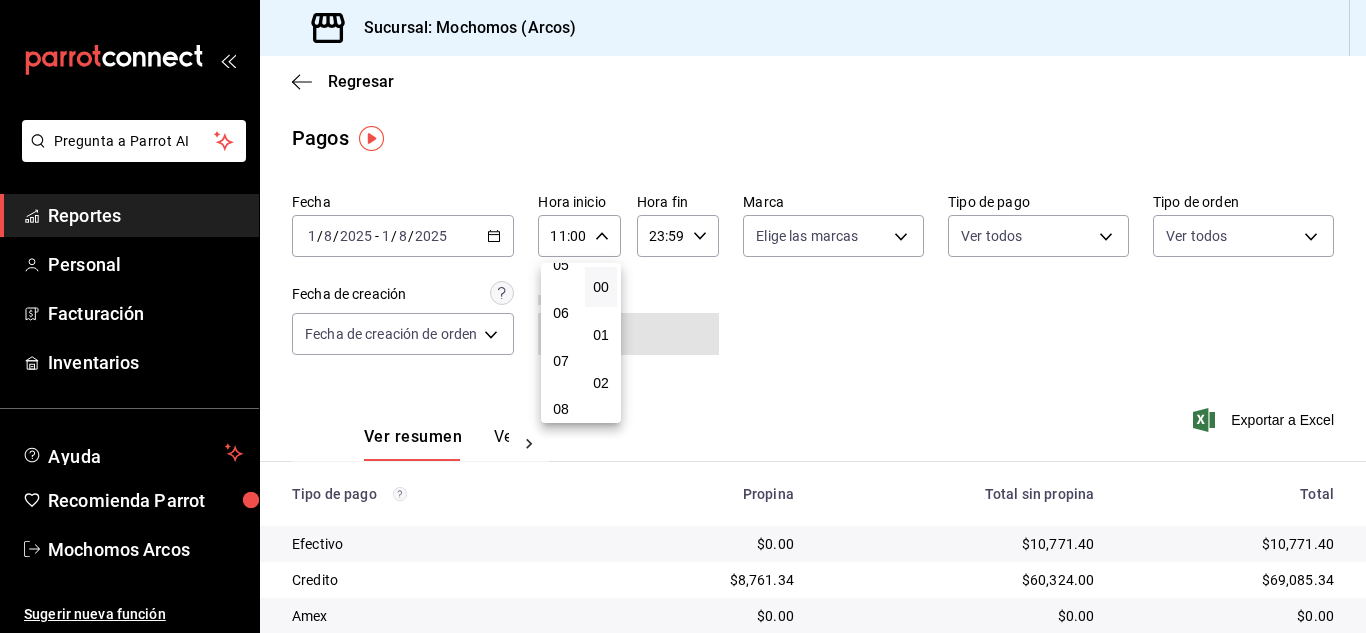 scroll, scrollTop: 228, scrollLeft: 0, axis: vertical 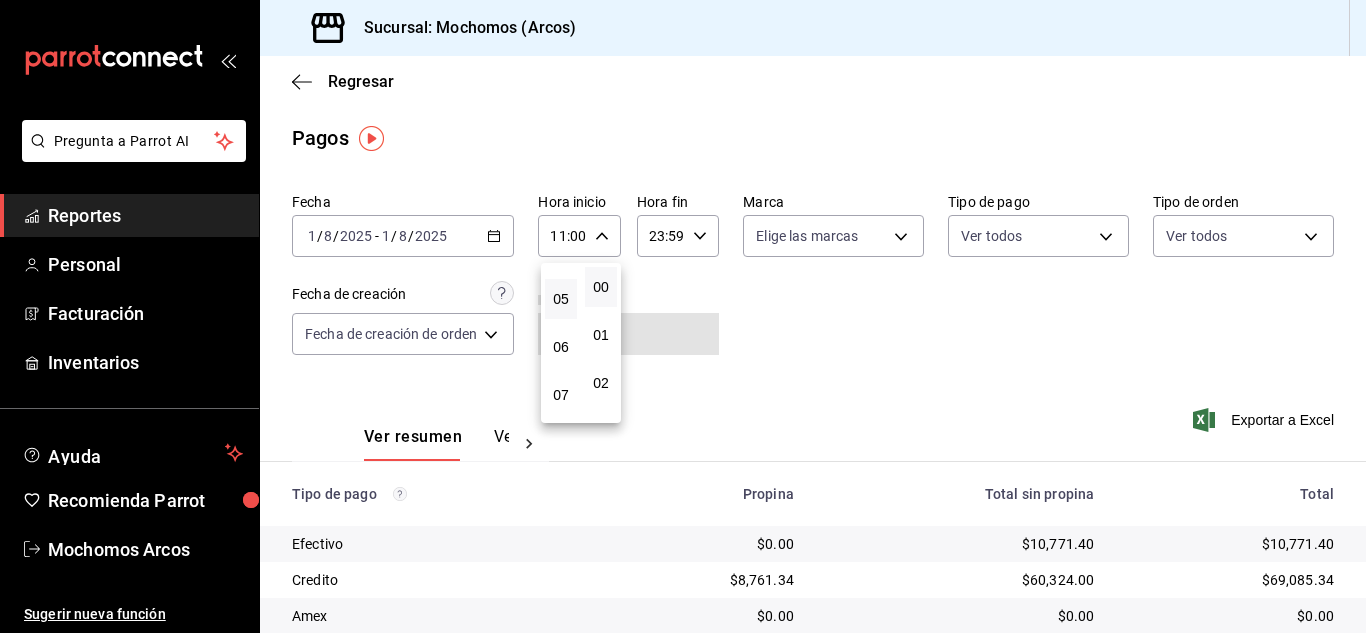 click on "05" at bounding box center [561, 299] 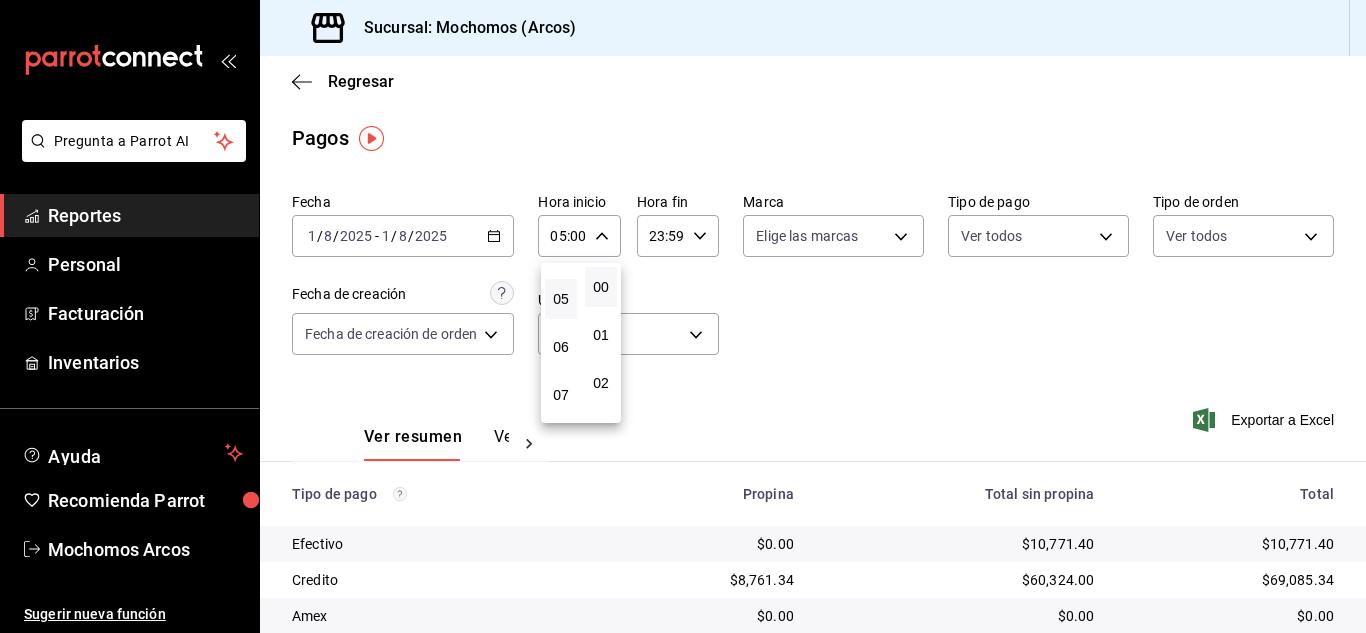 click at bounding box center (683, 316) 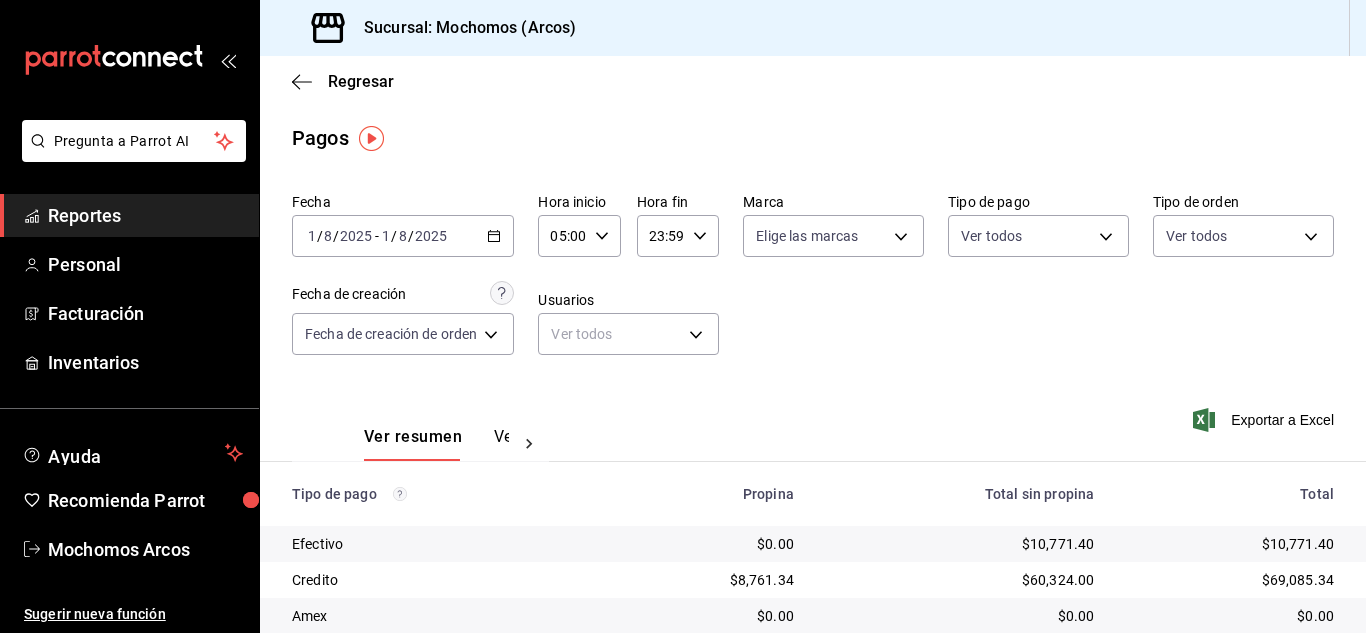 click on "05:00 Hora inicio" at bounding box center [579, 236] 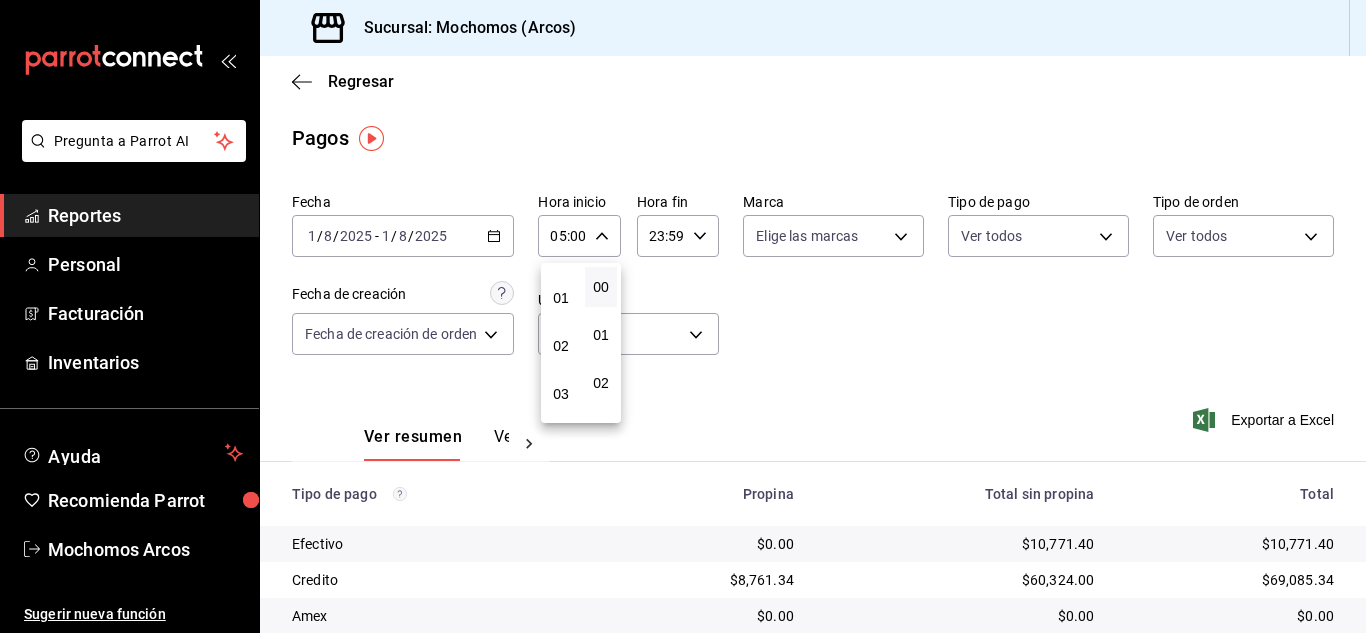 scroll, scrollTop: 0, scrollLeft: 0, axis: both 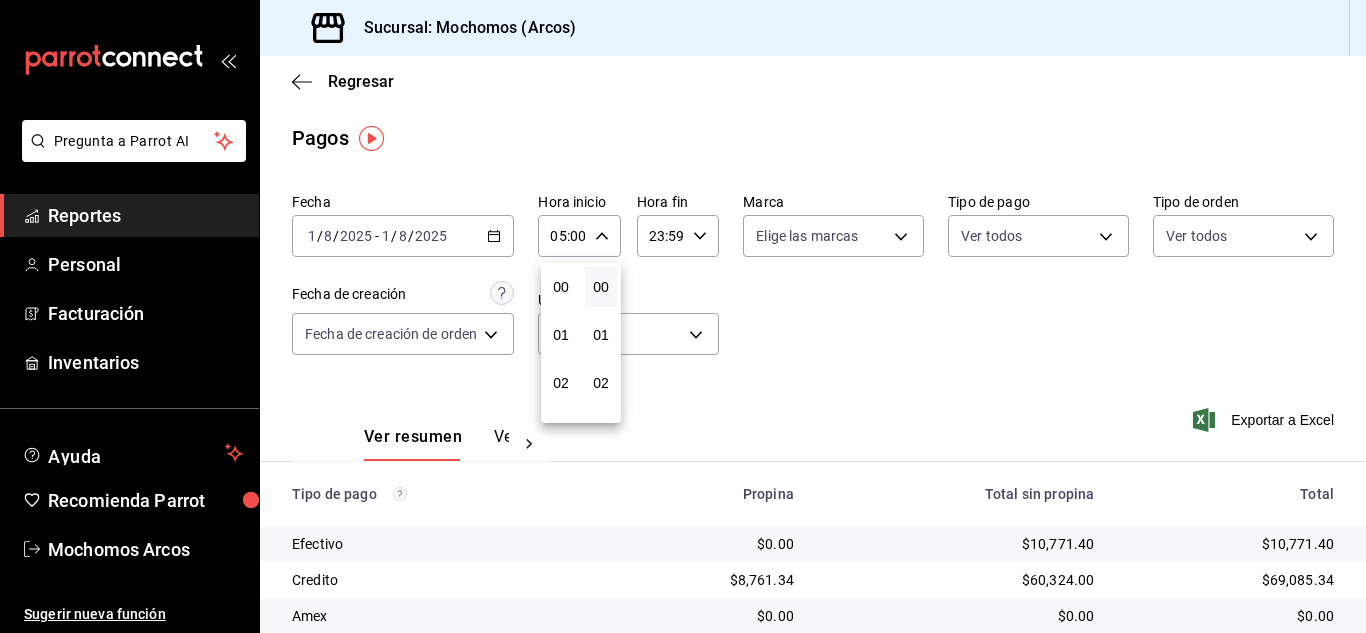 click on "01" at bounding box center [561, 335] 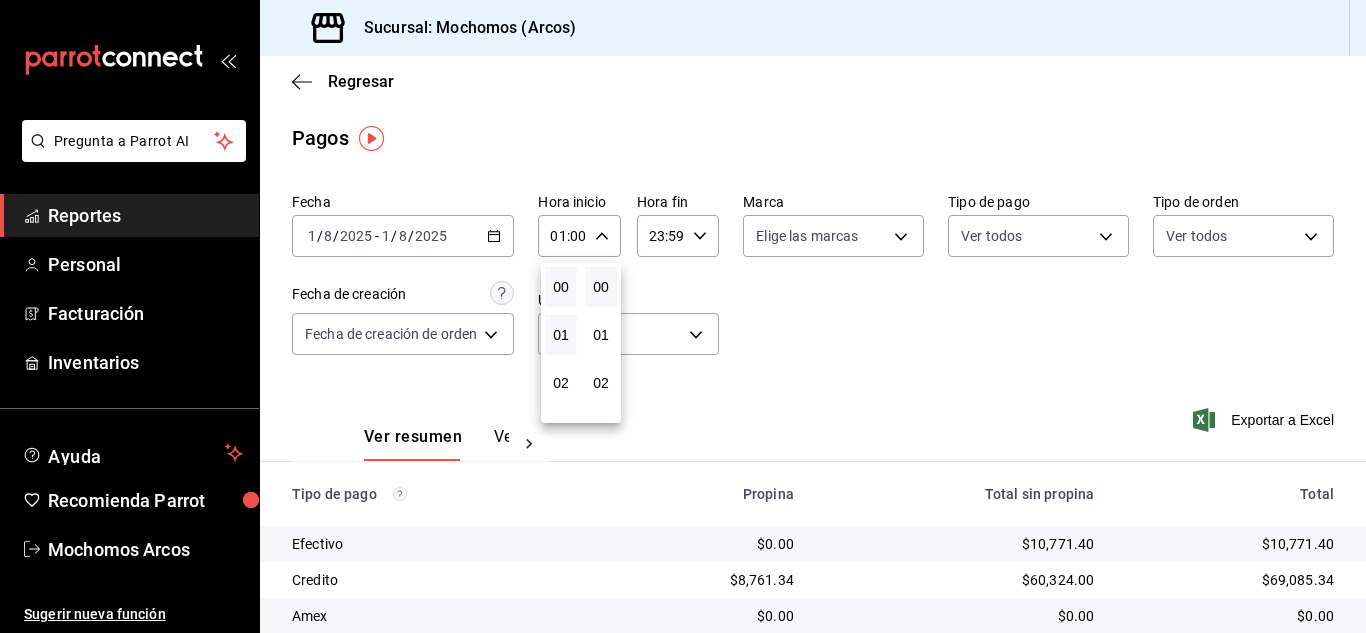 click on "00" at bounding box center (561, 287) 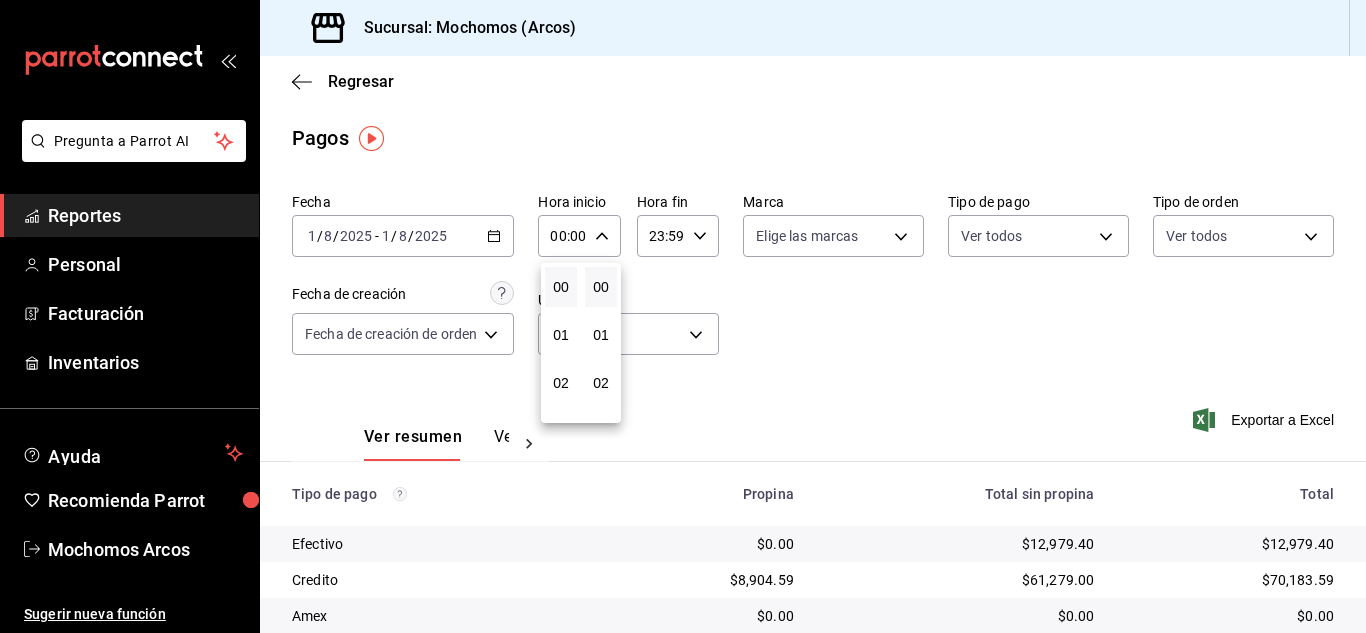 click at bounding box center [683, 316] 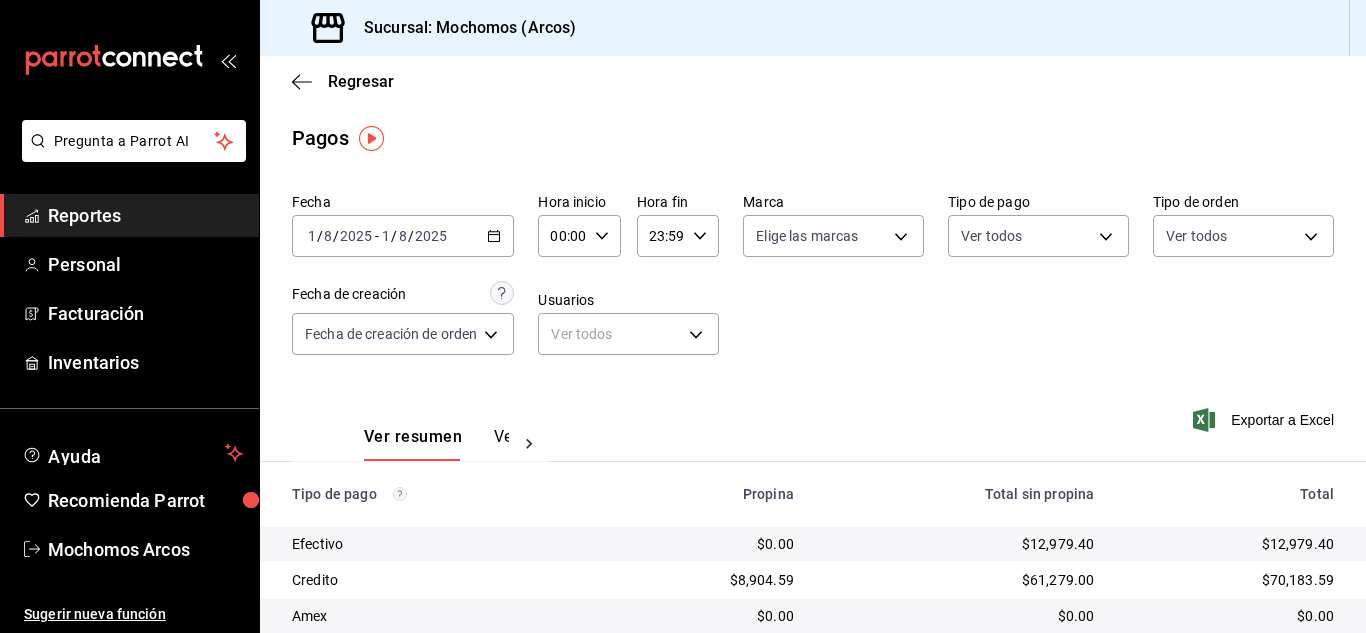 click on "Ver resumen Ver pagos Exportar a Excel" at bounding box center (813, 432) 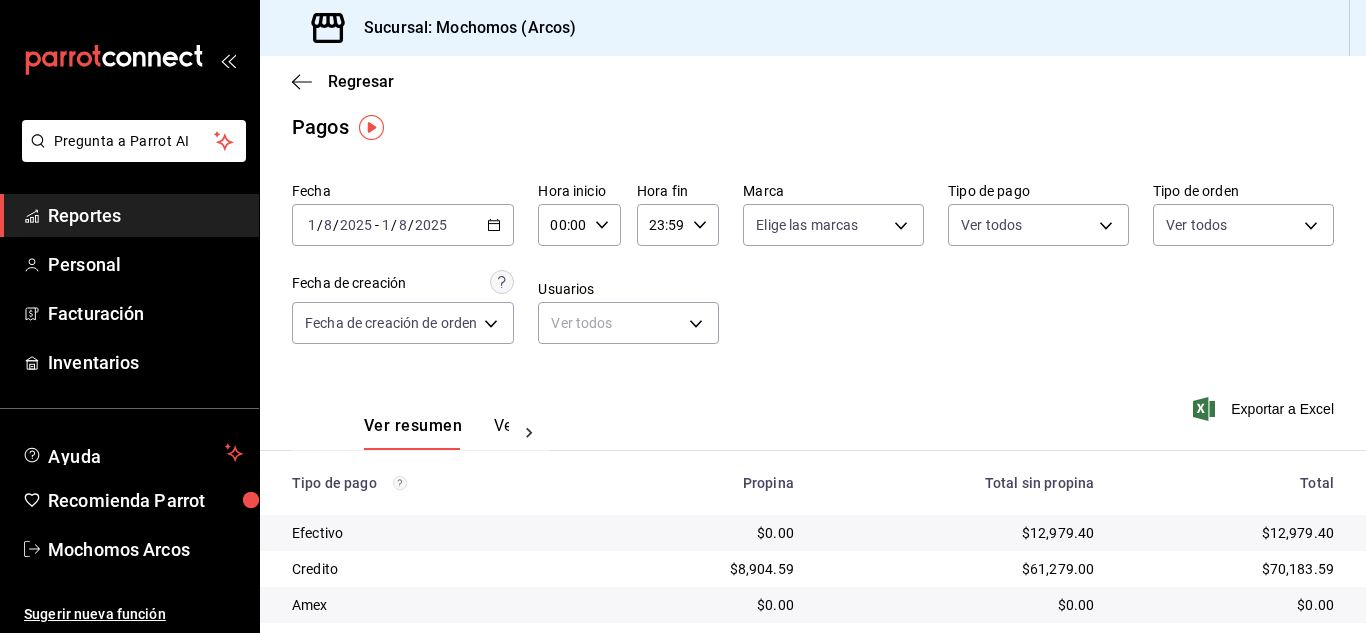 scroll, scrollTop: 0, scrollLeft: 0, axis: both 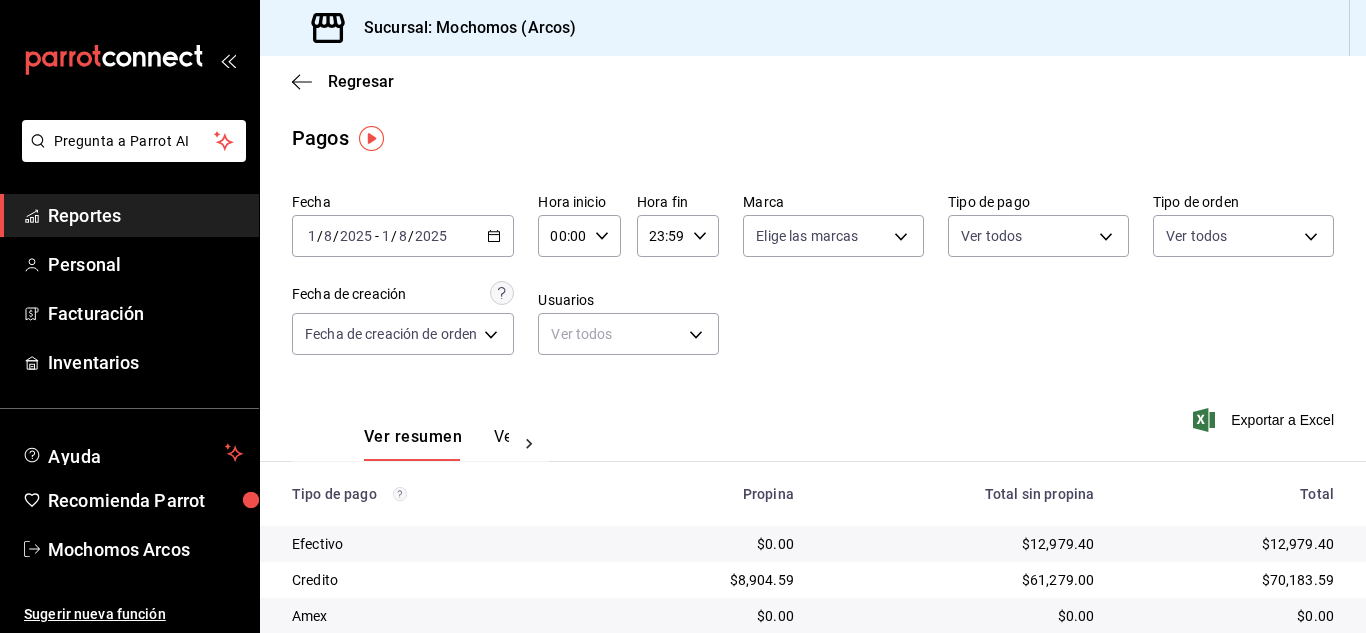 click on "00:00 Hora inicio" at bounding box center [579, 236] 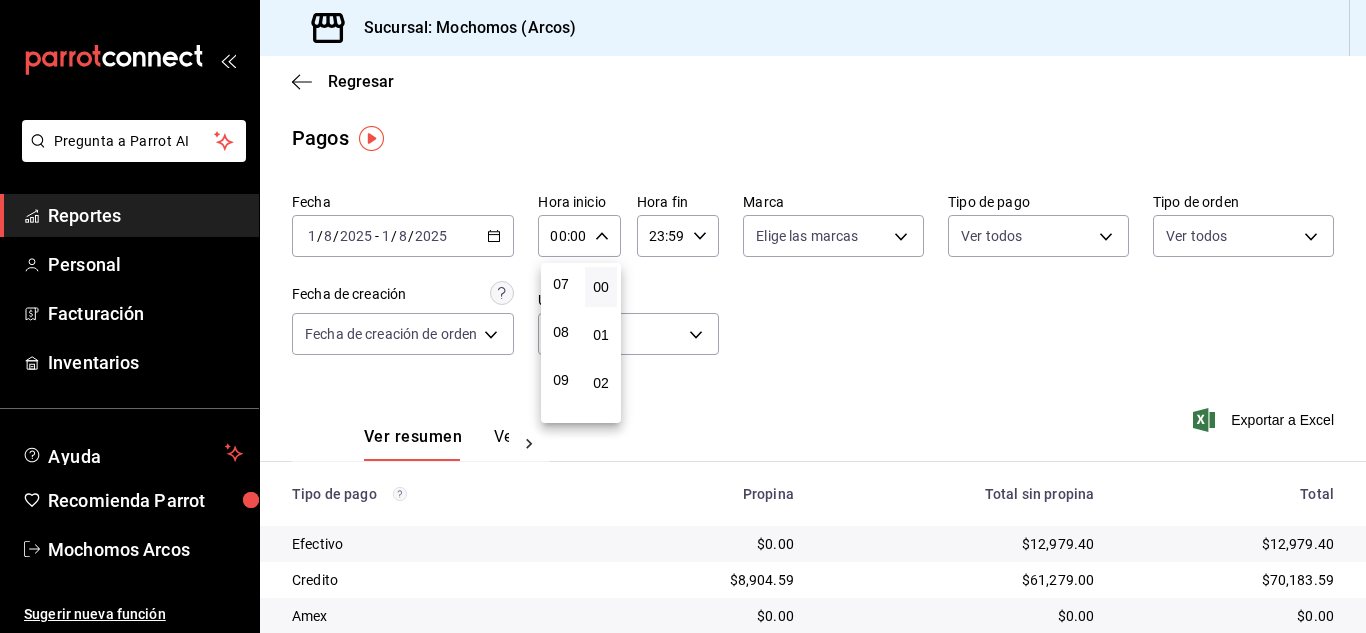 scroll, scrollTop: 400, scrollLeft: 0, axis: vertical 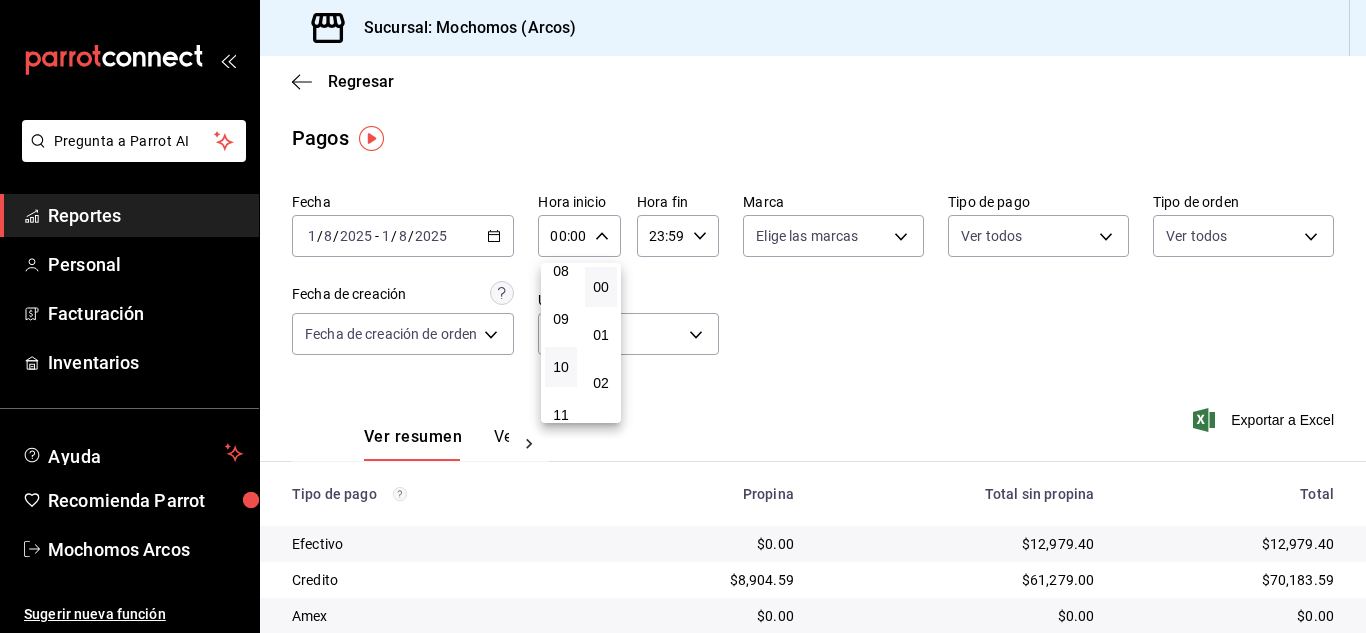 click on "10" at bounding box center [561, 367] 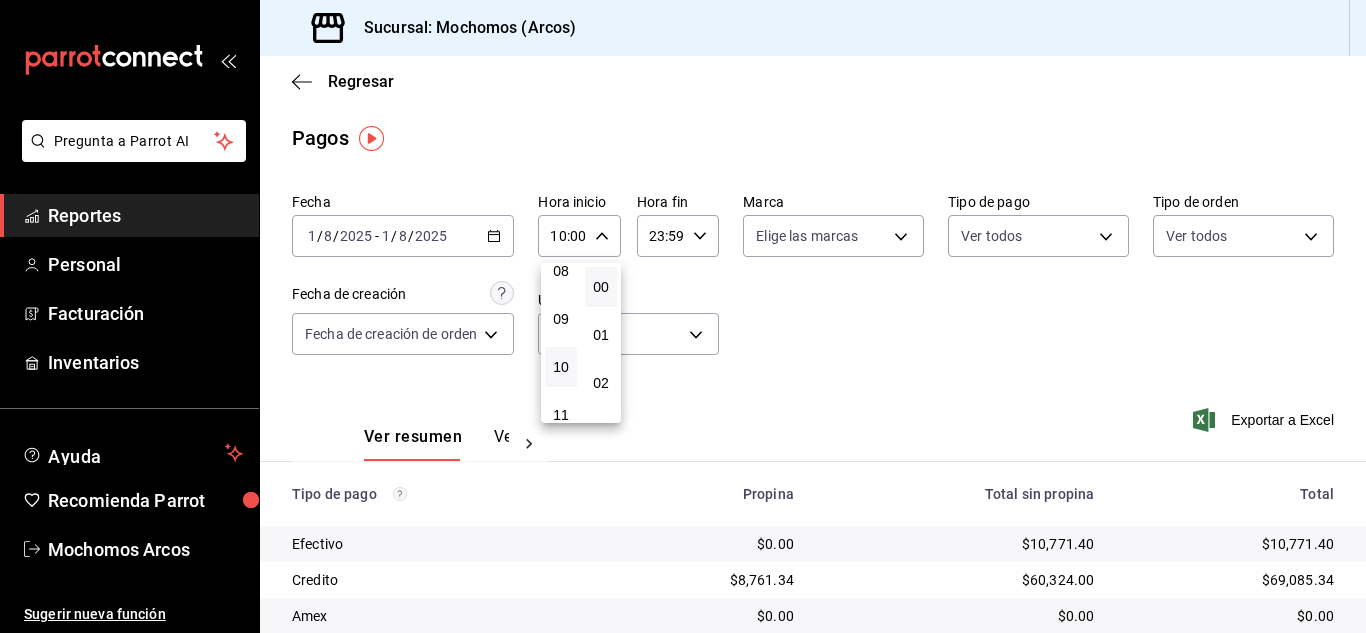 click at bounding box center (683, 316) 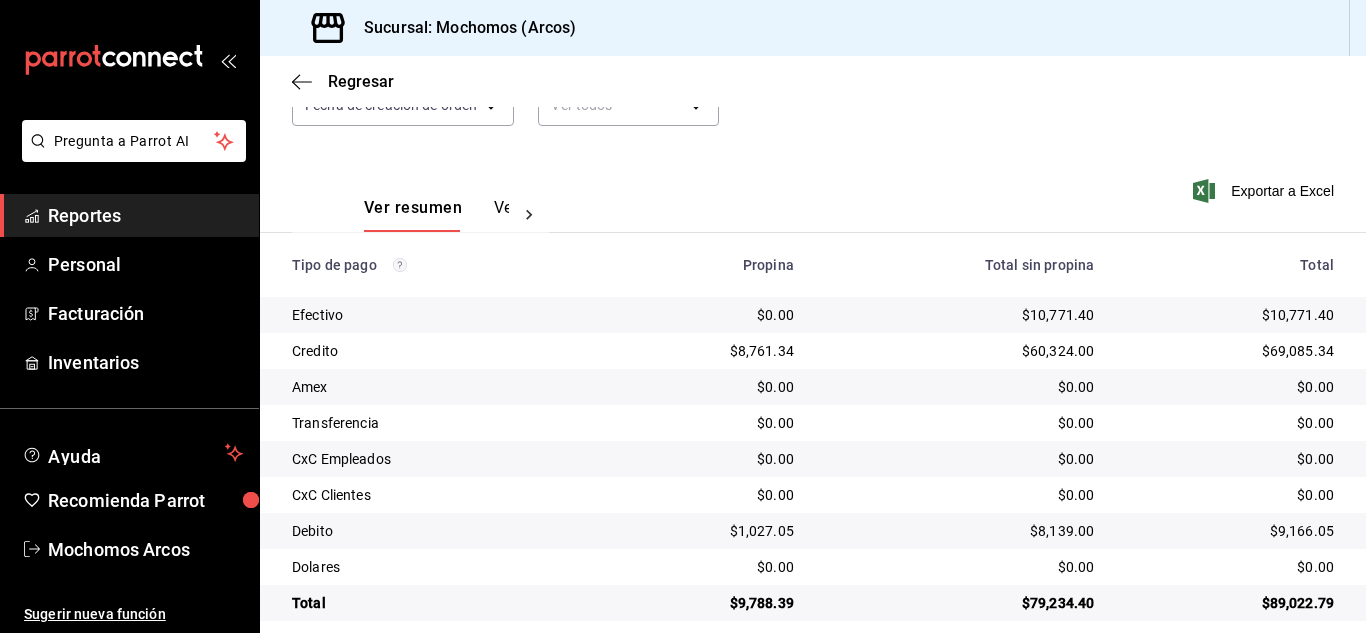scroll, scrollTop: 250, scrollLeft: 0, axis: vertical 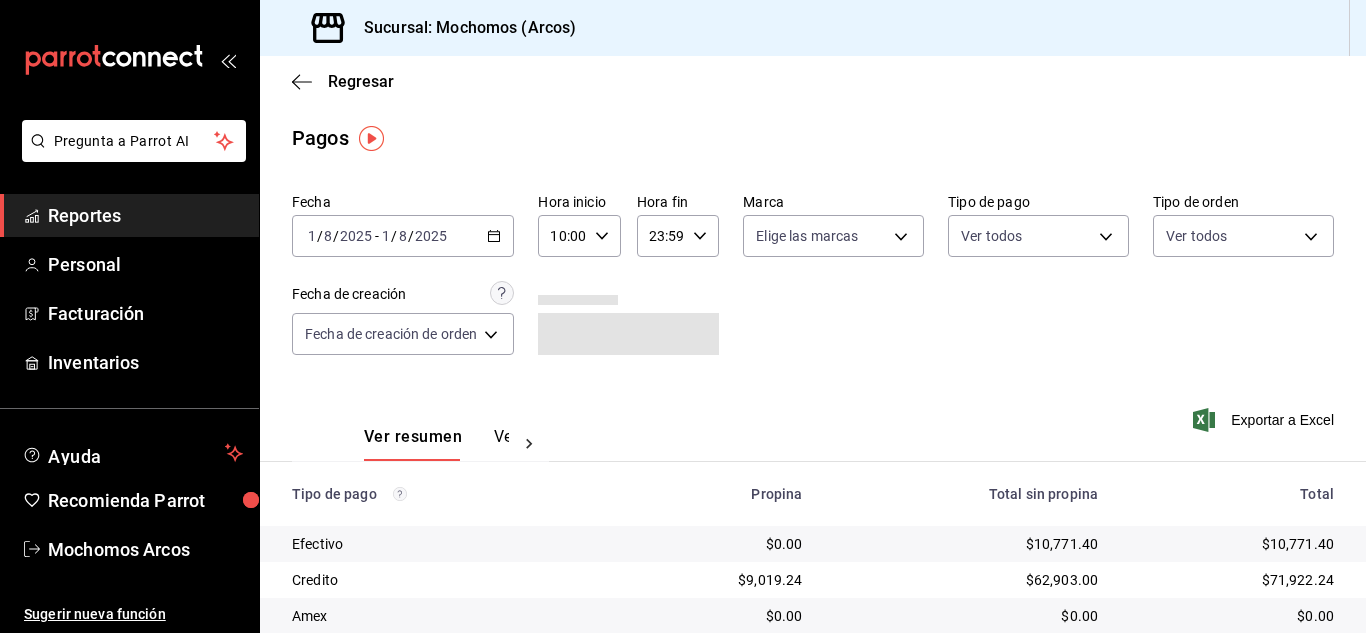 click on "Ver resumen Ver pagos Exportar a Excel" at bounding box center (813, 432) 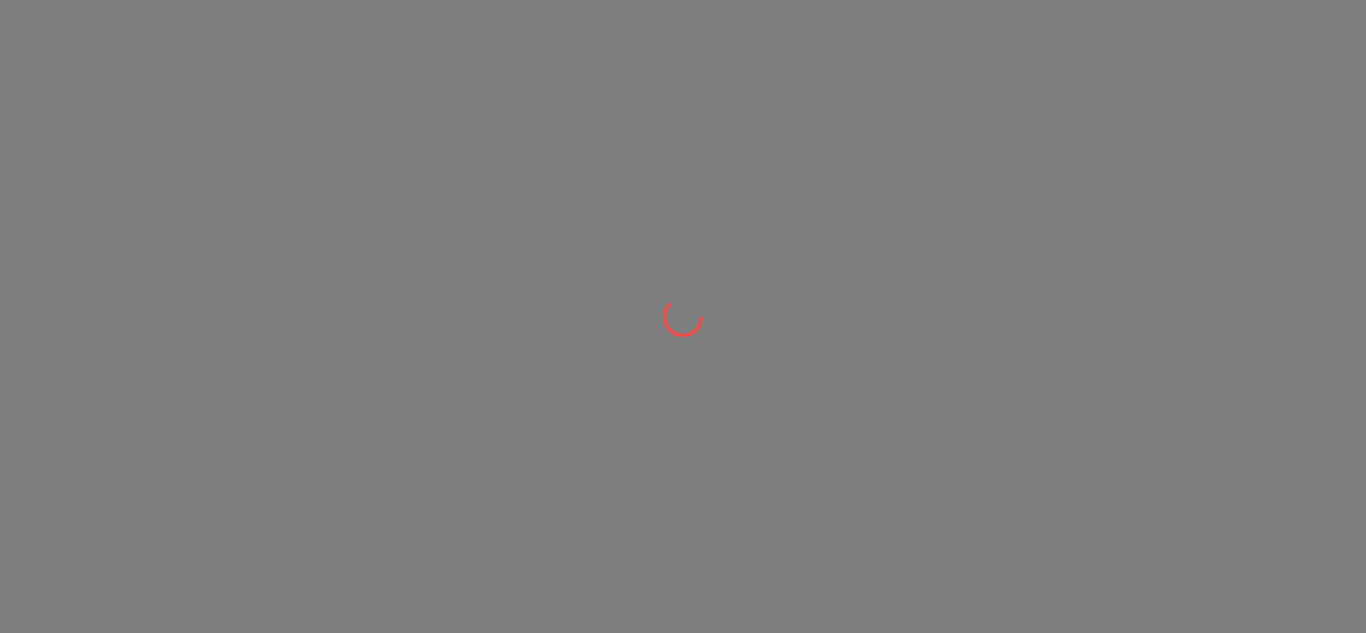 scroll, scrollTop: 0, scrollLeft: 0, axis: both 